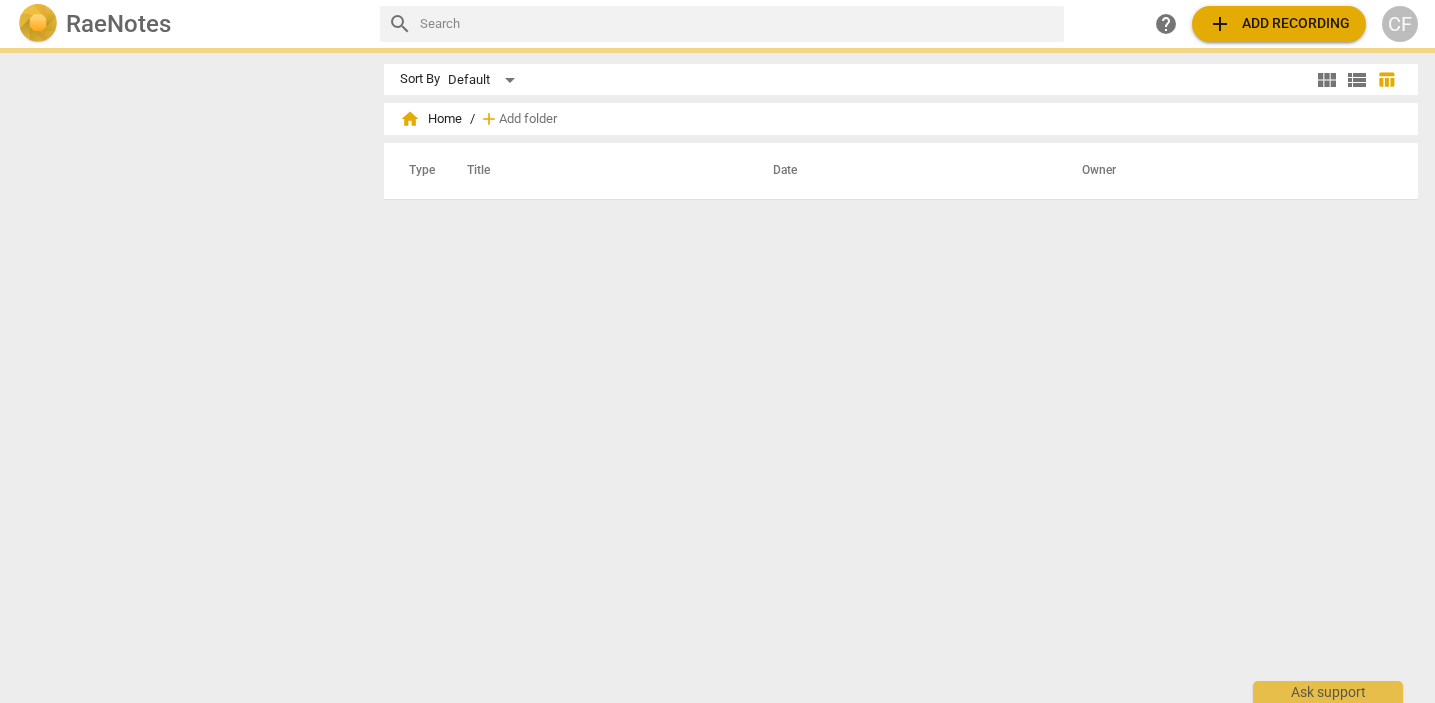 scroll, scrollTop: 0, scrollLeft: 0, axis: both 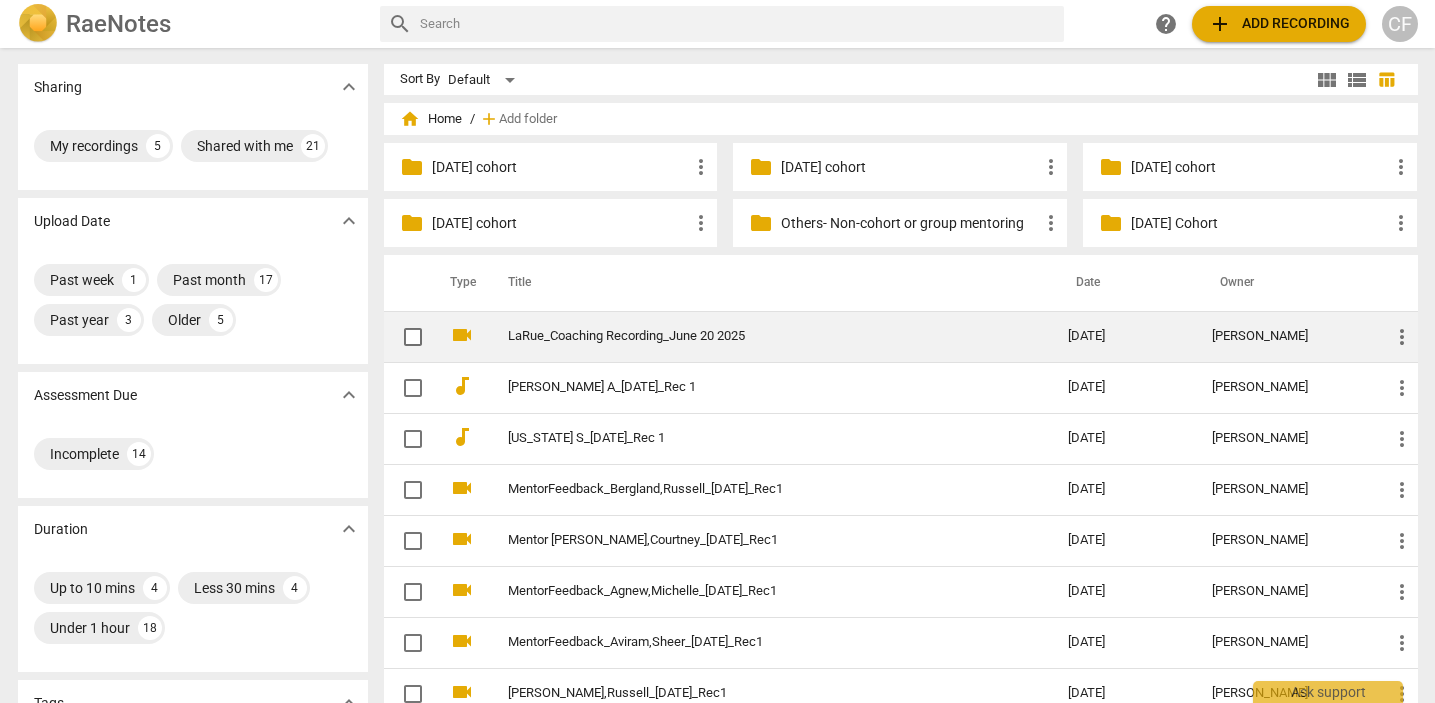 click on "LaRue_Coaching Recording_June 20 2025" at bounding box center [752, 336] 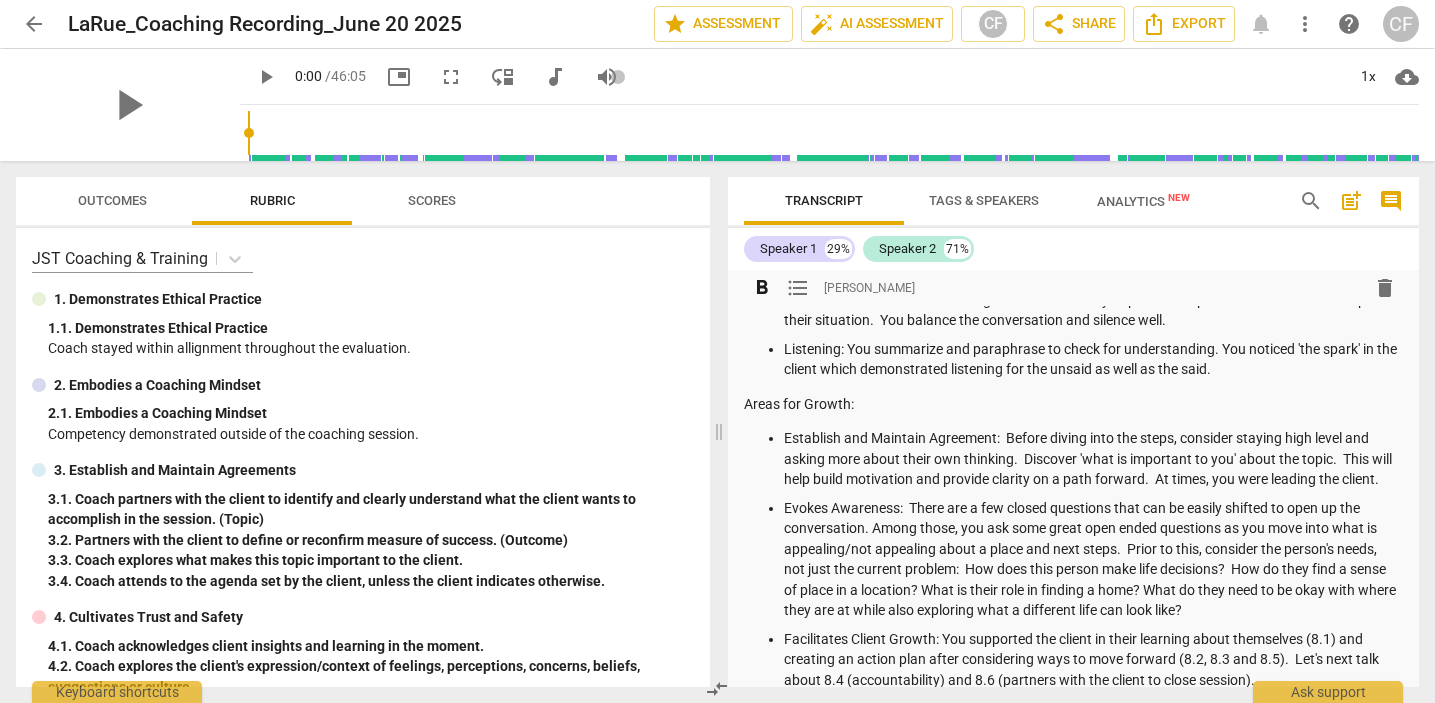 scroll, scrollTop: 61, scrollLeft: 0, axis: vertical 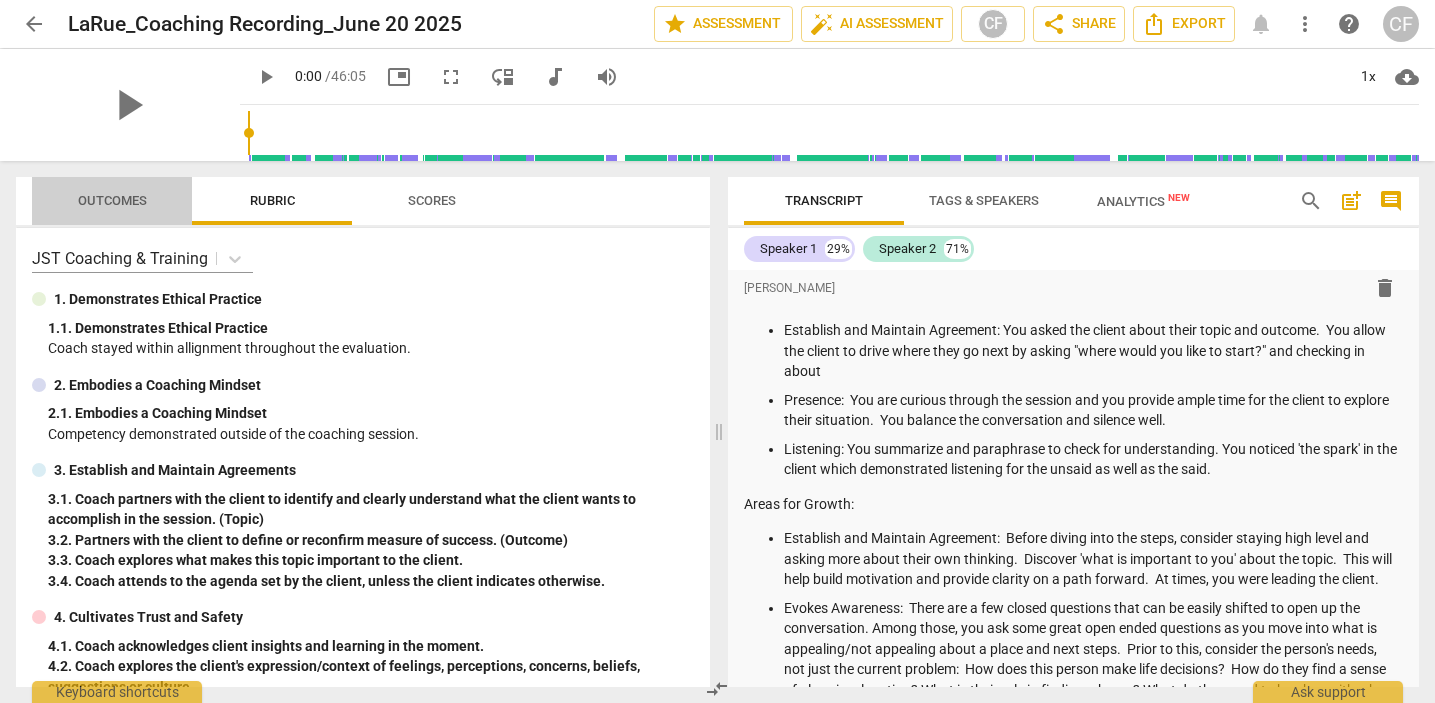 click on "Outcomes" at bounding box center [112, 201] 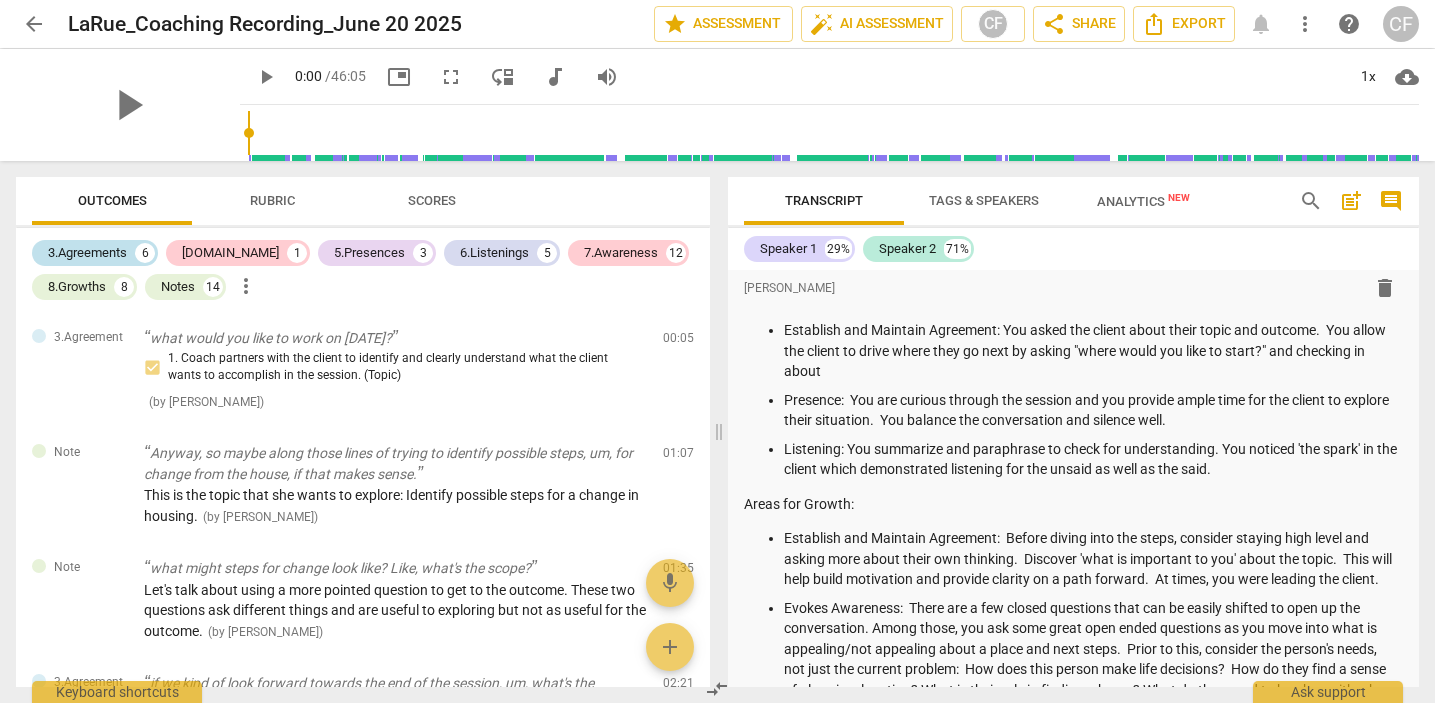 click on "3.Agreements" at bounding box center [87, 253] 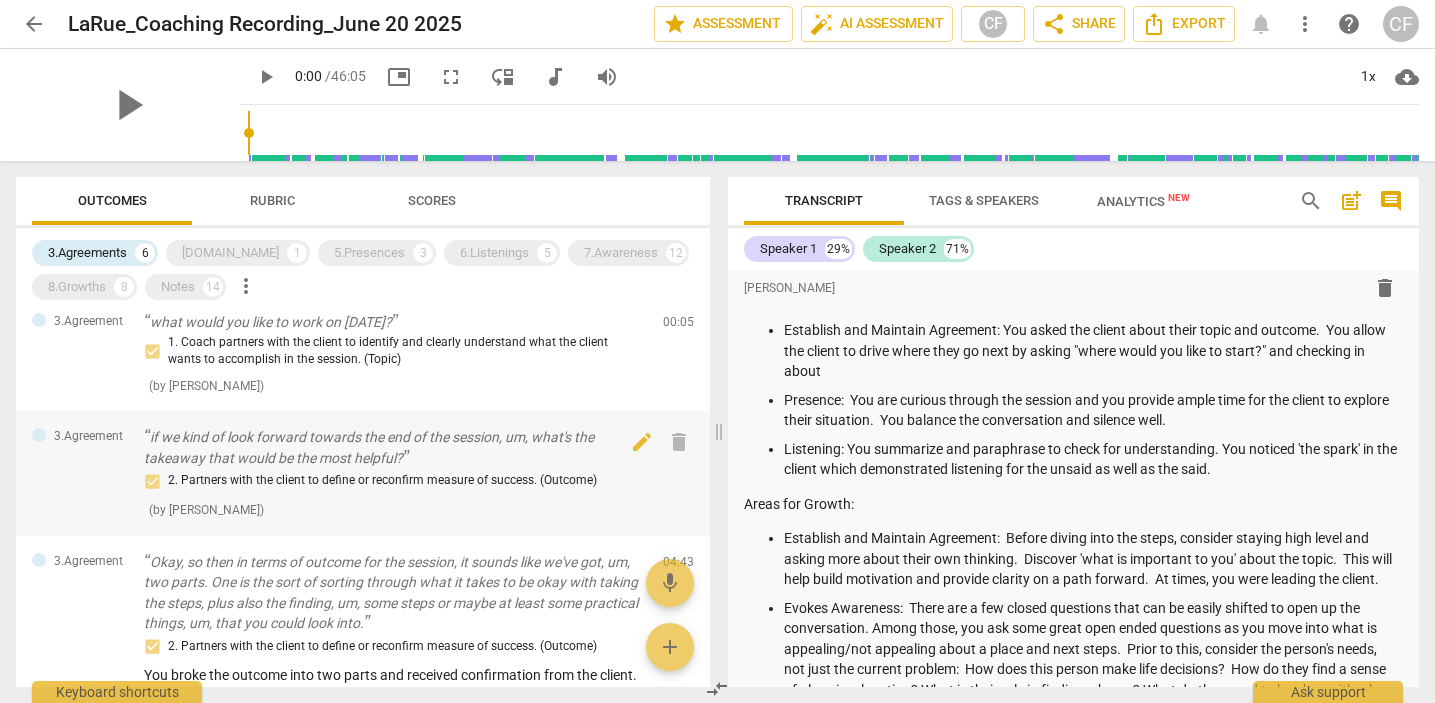 scroll, scrollTop: 17, scrollLeft: 0, axis: vertical 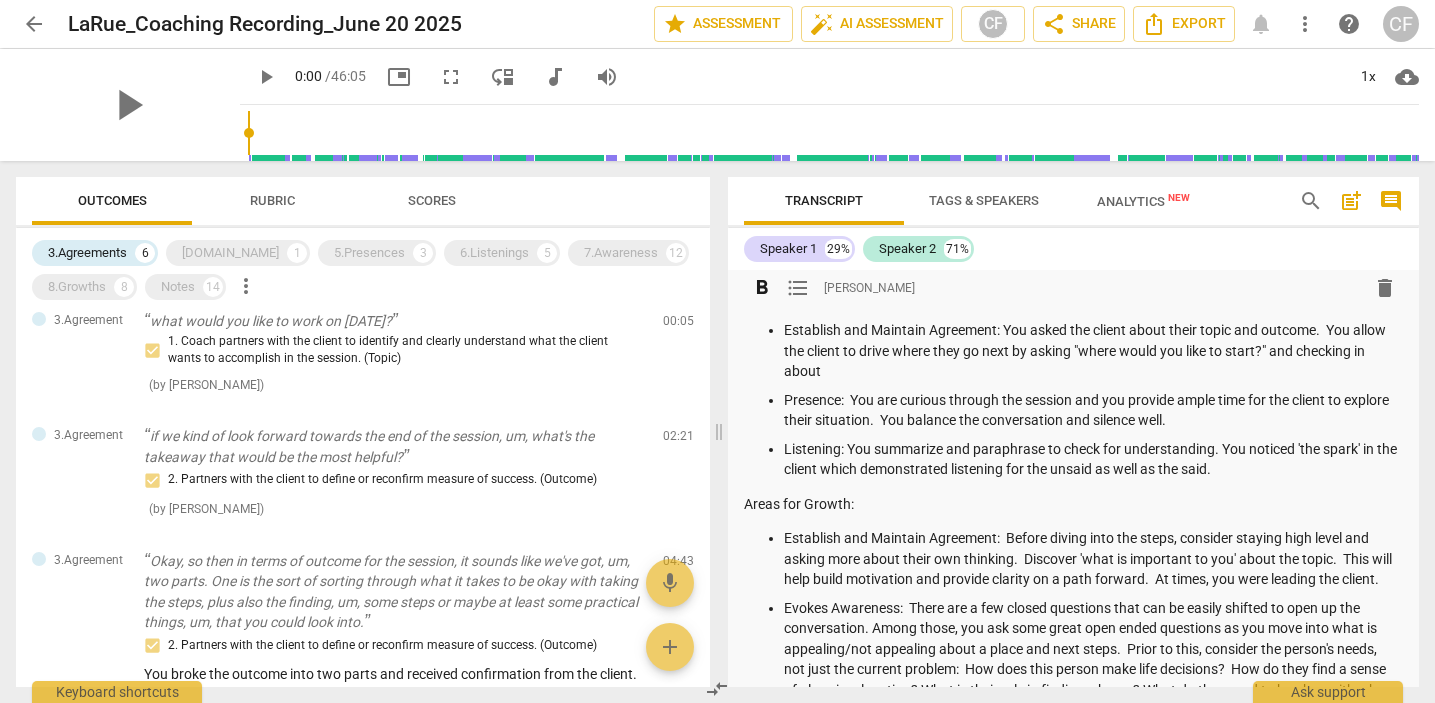 click on "Establish and Maintain Agreement: You asked the client about their topic and outcome.  You allow the client to drive where they go next by asking "where would you like to start?" and checking in about" at bounding box center [1094, 351] 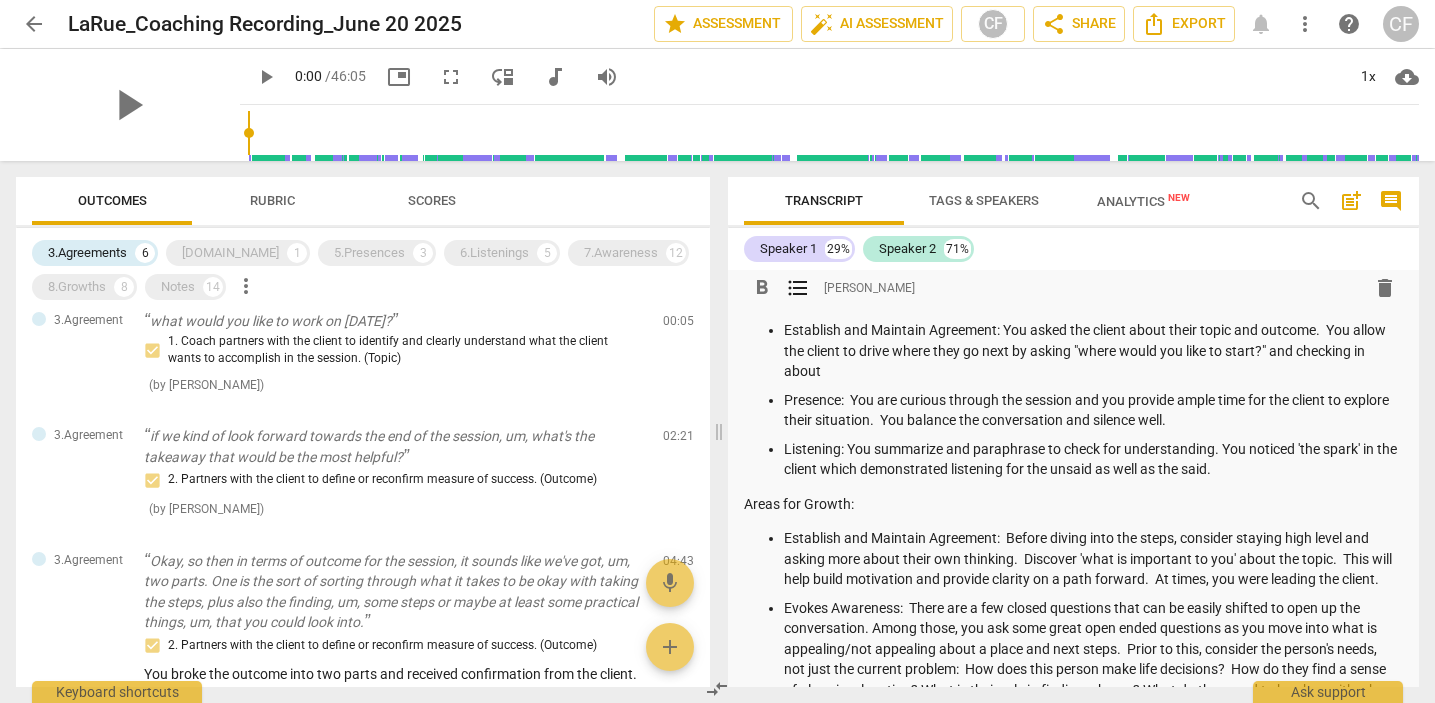 type 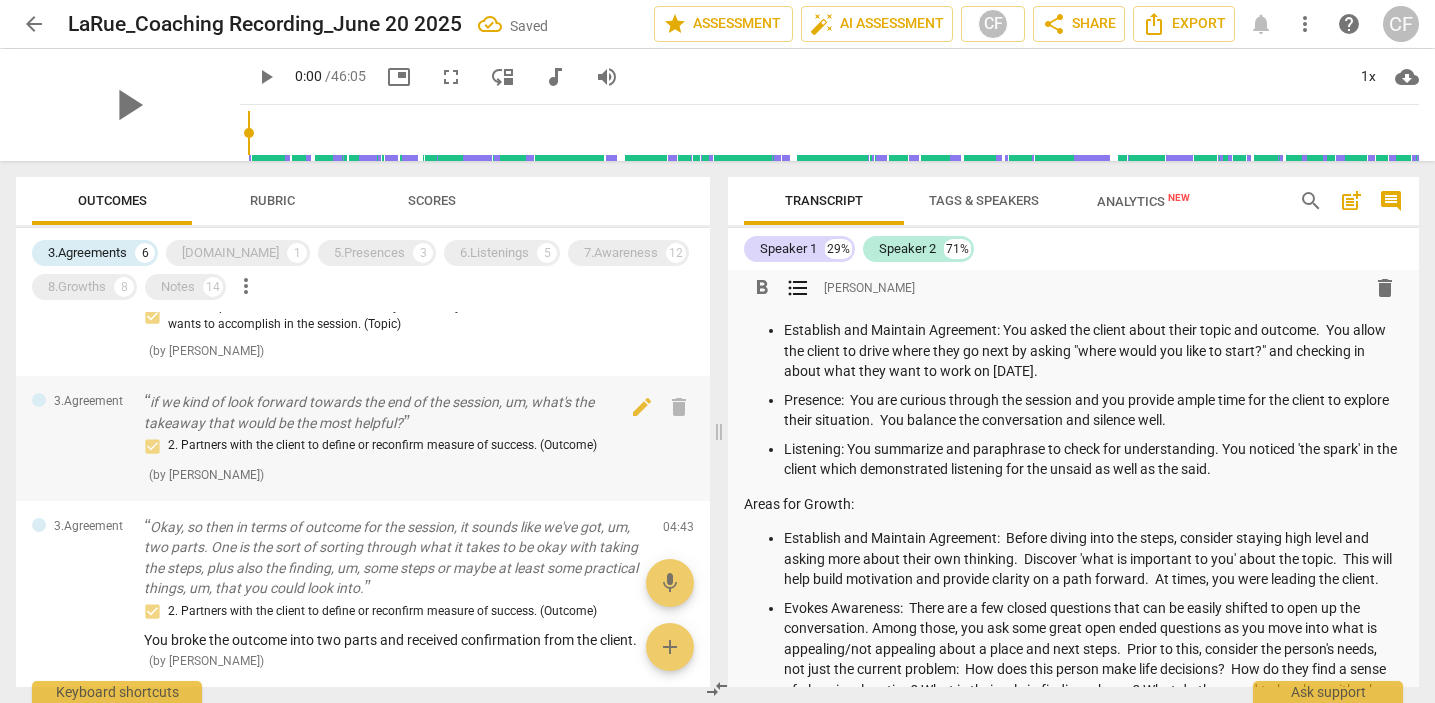 scroll, scrollTop: 52, scrollLeft: 0, axis: vertical 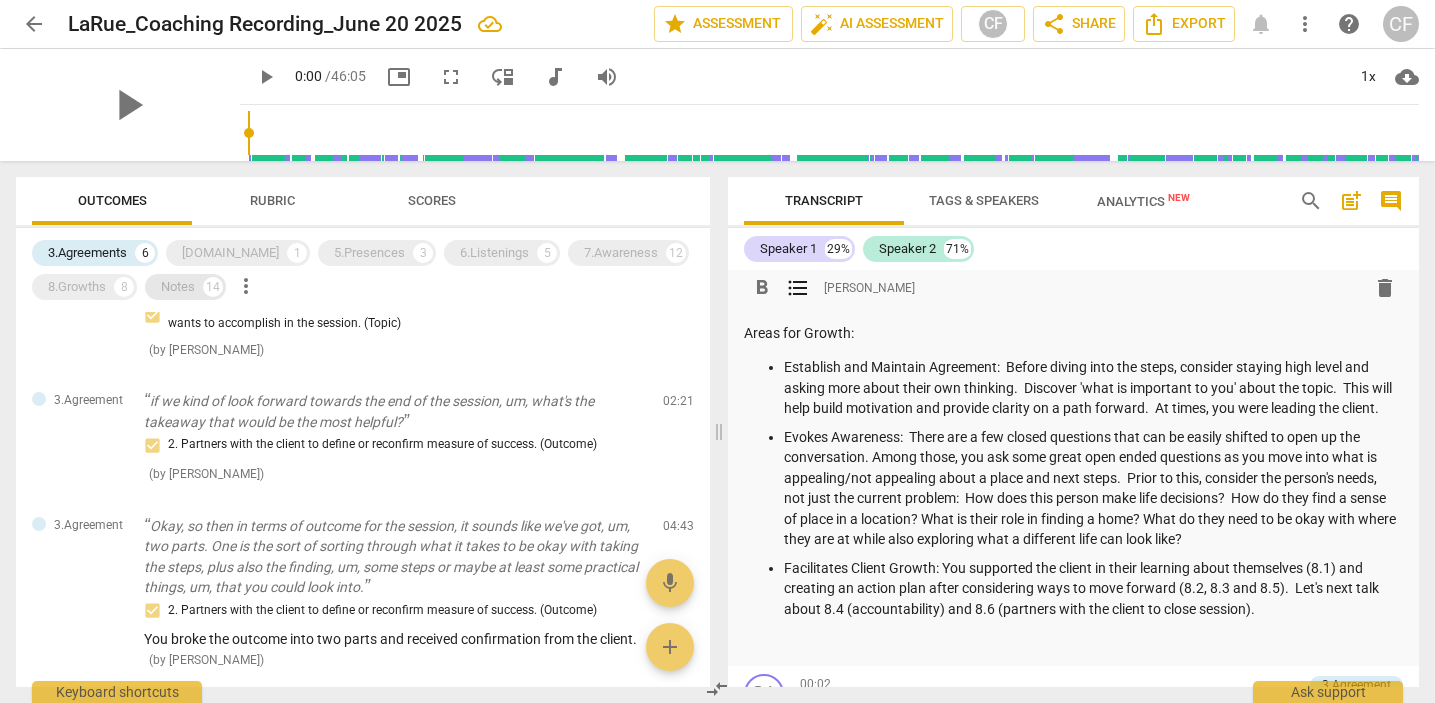 click on "Notes" at bounding box center [178, 287] 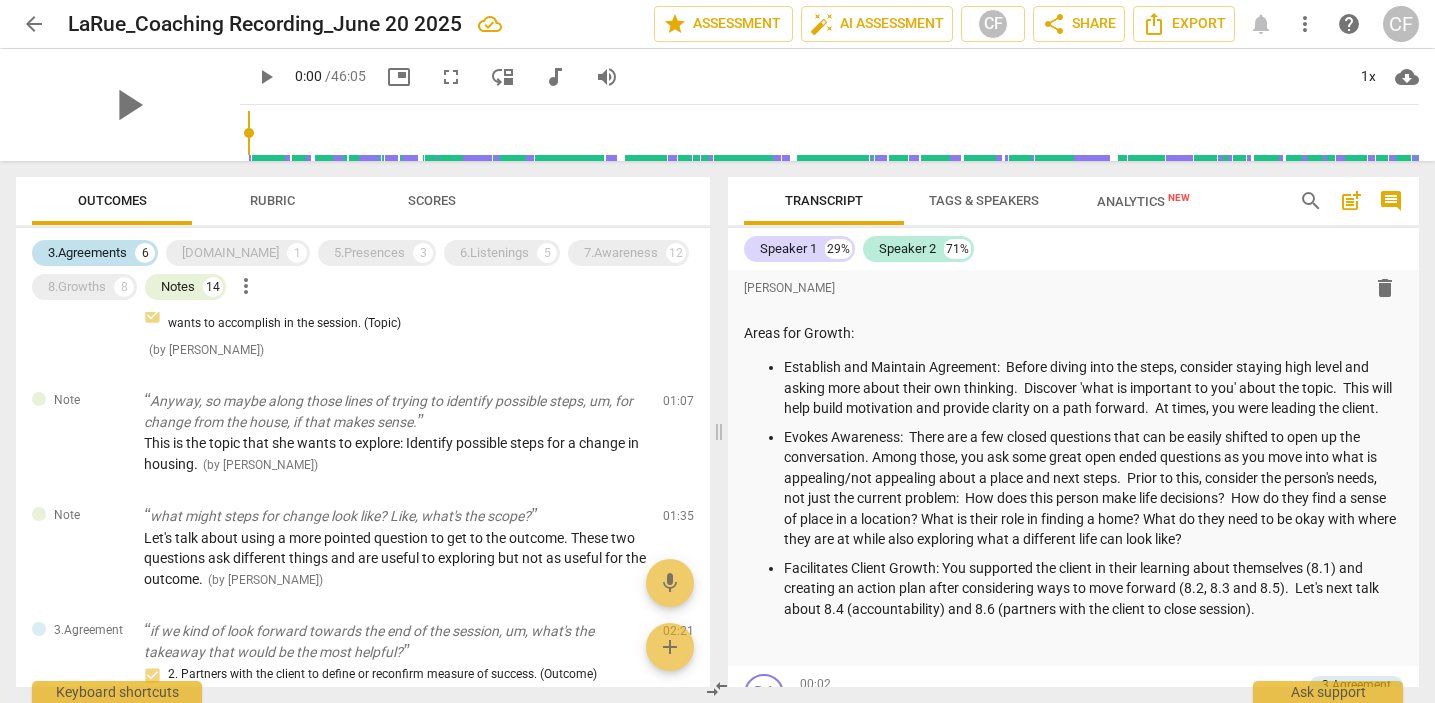 click on "3.Agreements 6" at bounding box center (95, 253) 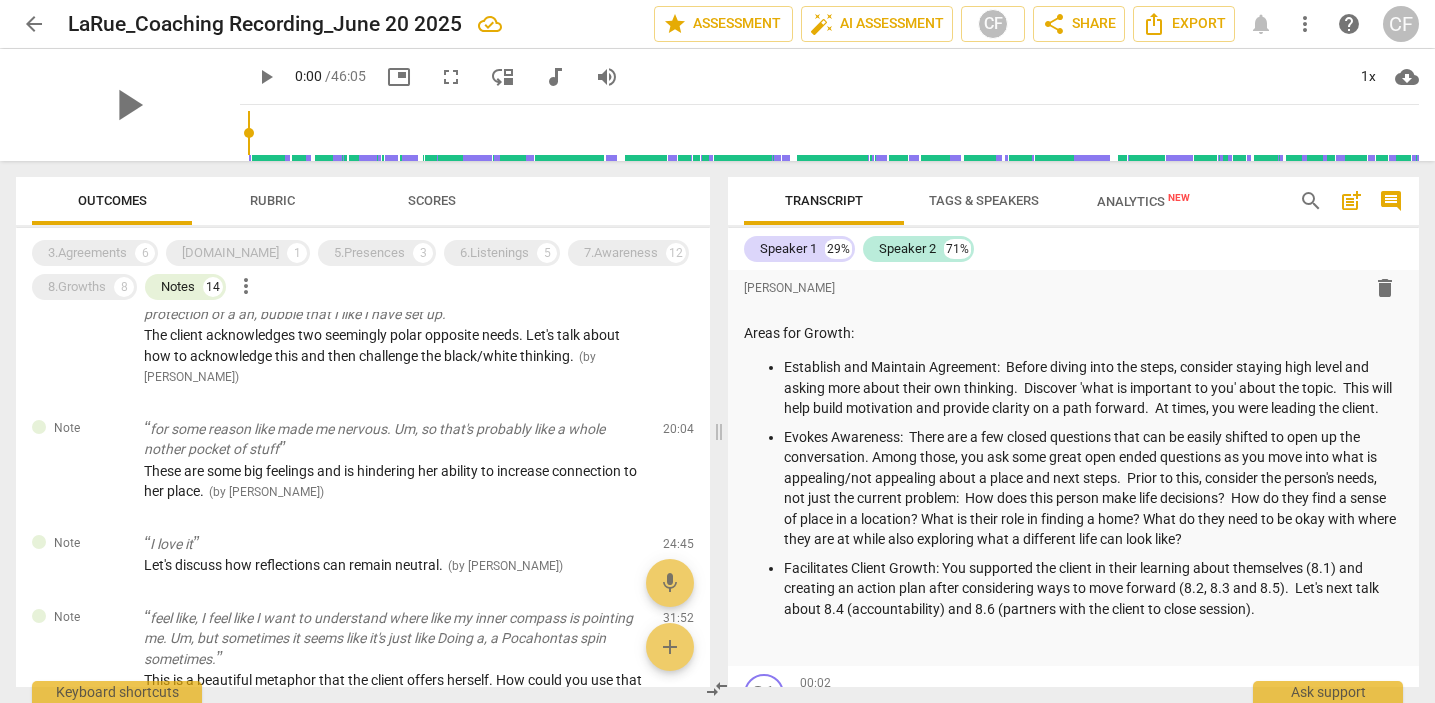 scroll, scrollTop: 0, scrollLeft: 0, axis: both 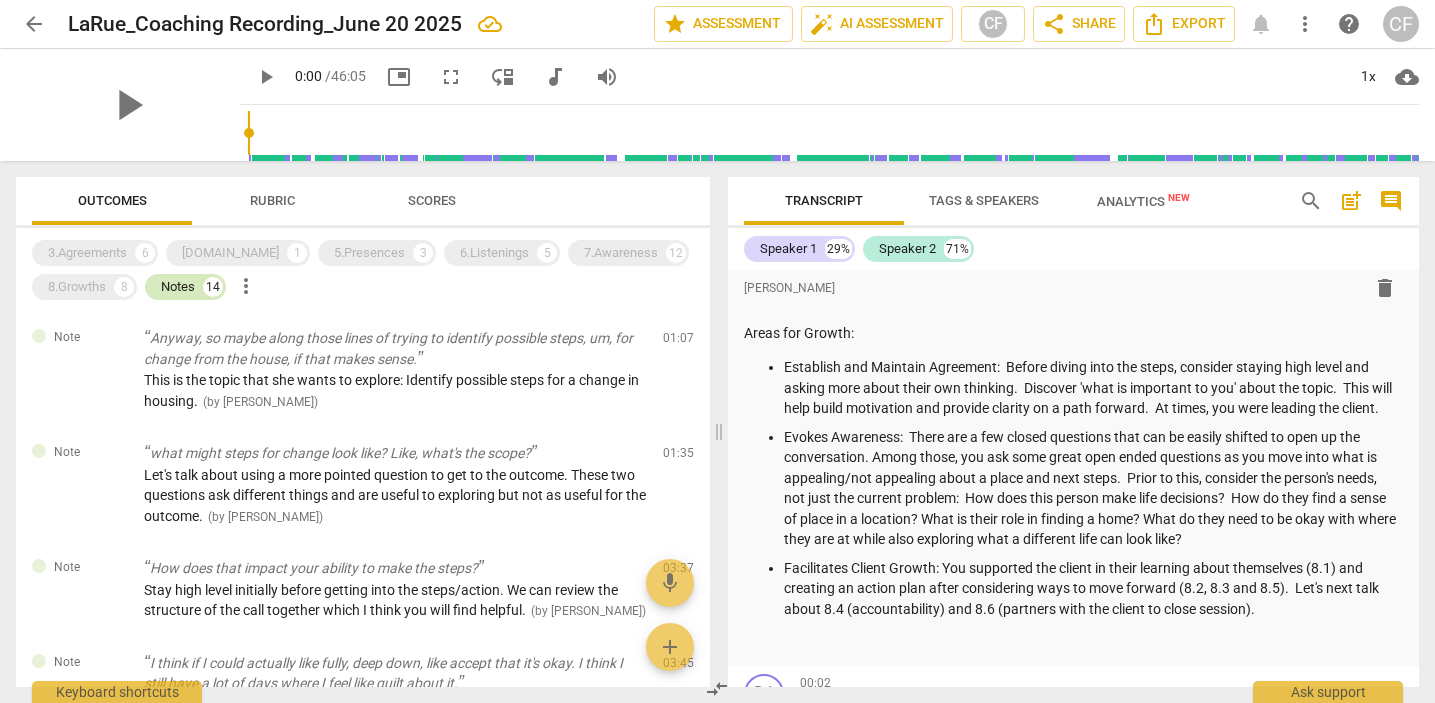 click on "Notes" at bounding box center [178, 287] 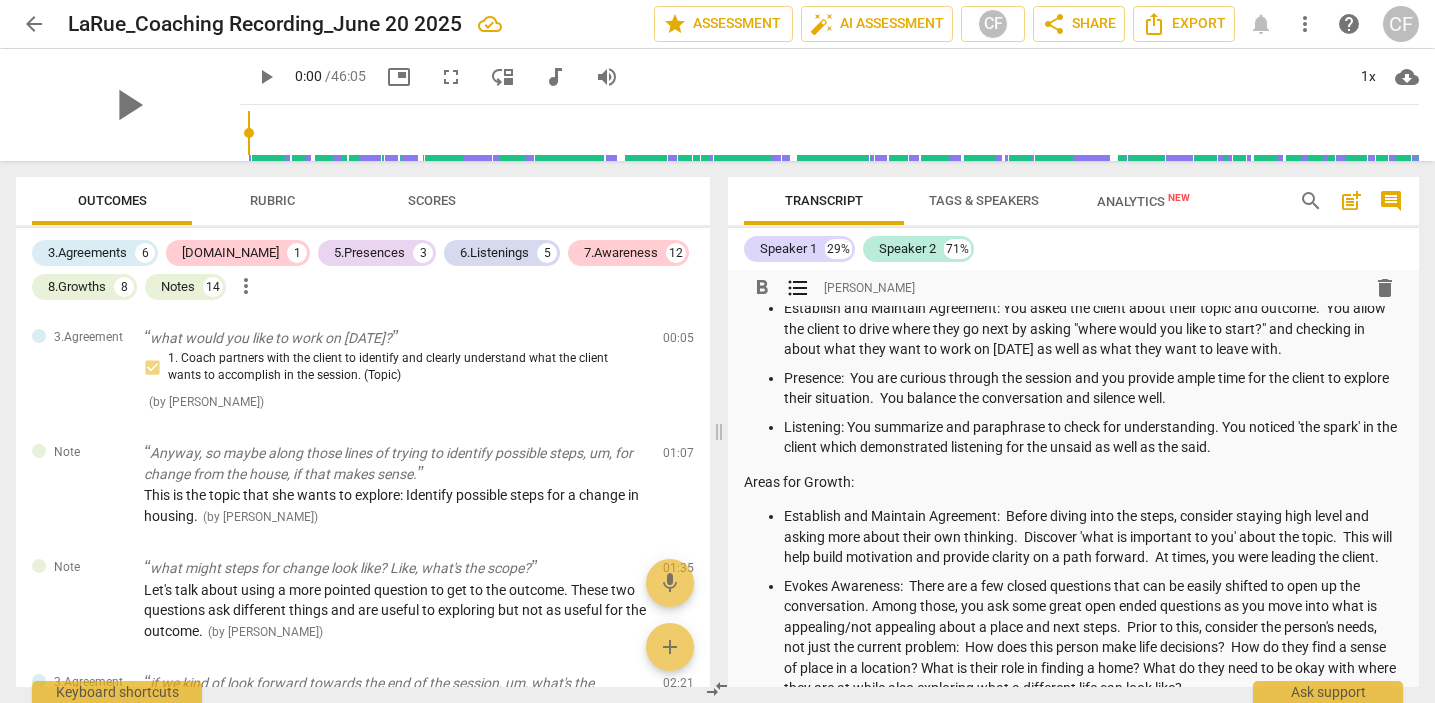 scroll, scrollTop: 0, scrollLeft: 0, axis: both 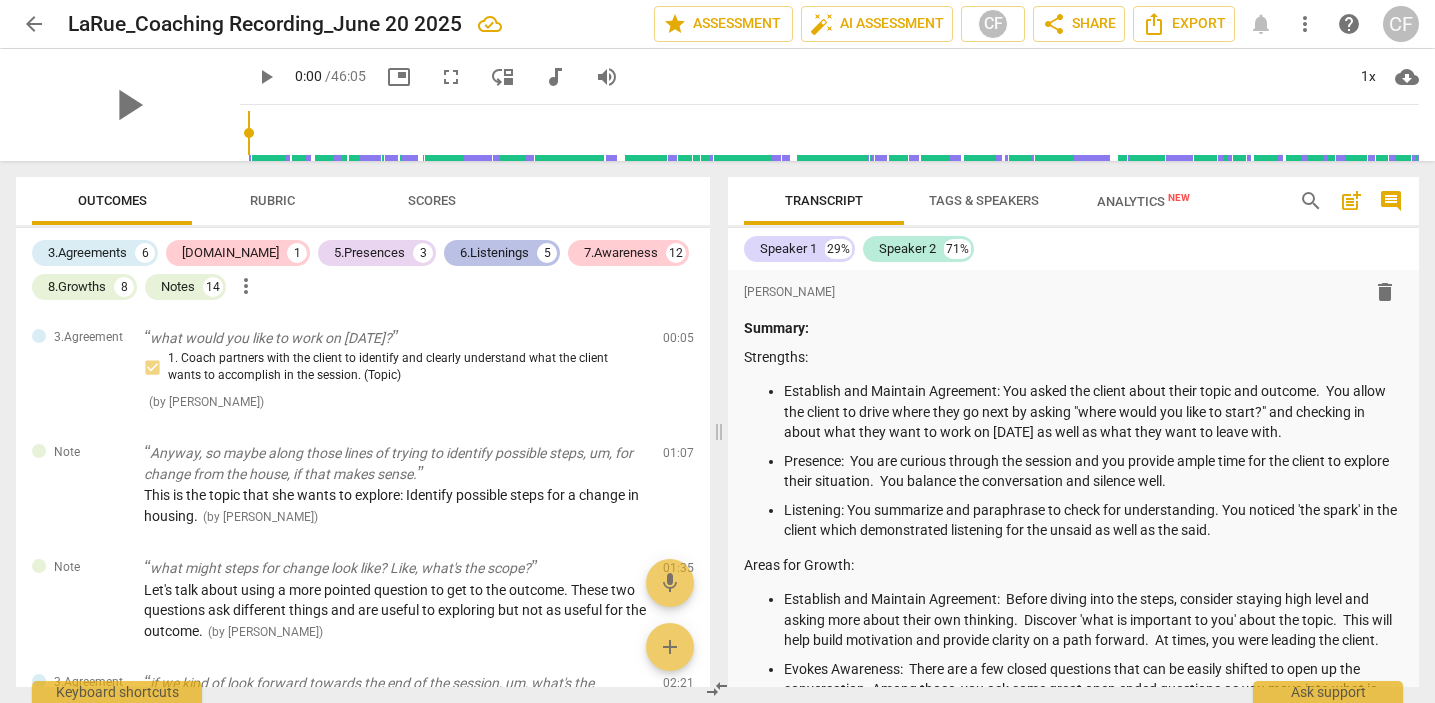click on "6.Listenings" at bounding box center [494, 253] 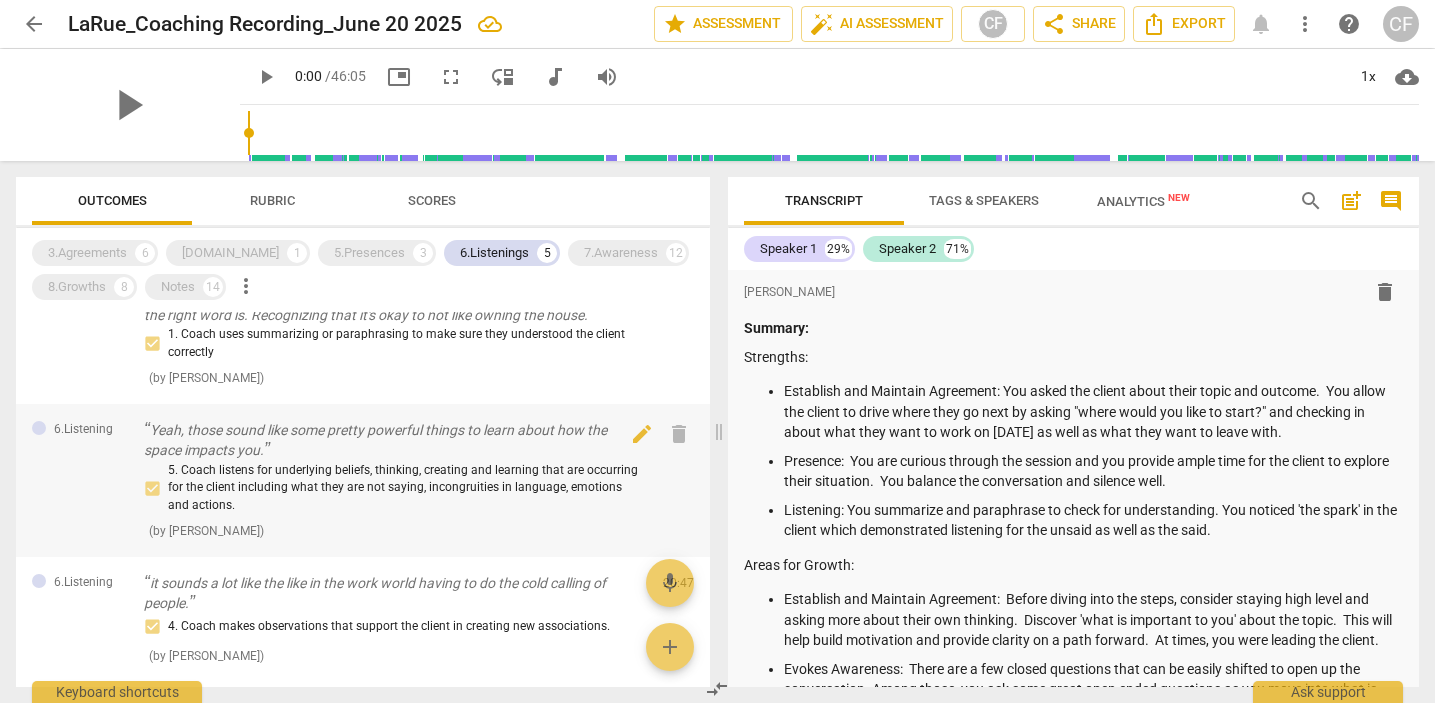 scroll, scrollTop: 50, scrollLeft: 0, axis: vertical 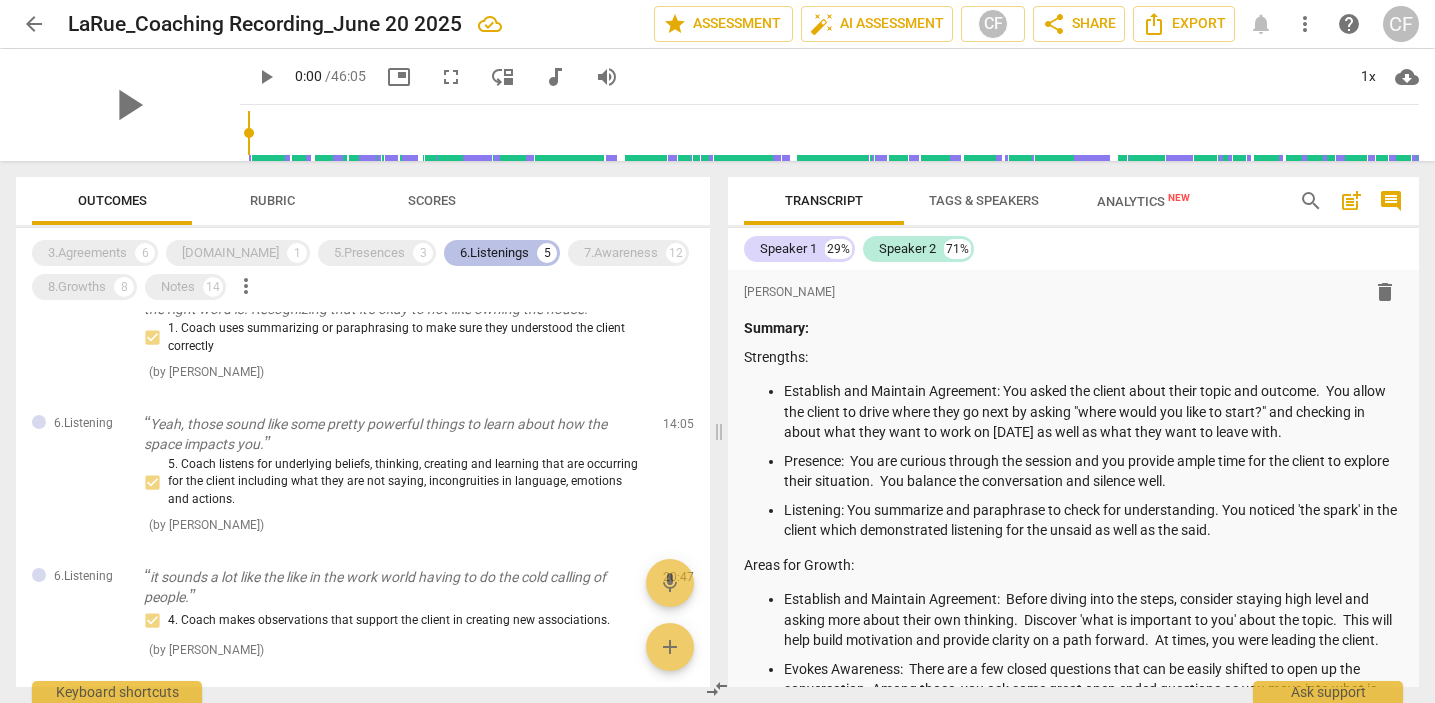 click on "6.Listenings" at bounding box center (494, 253) 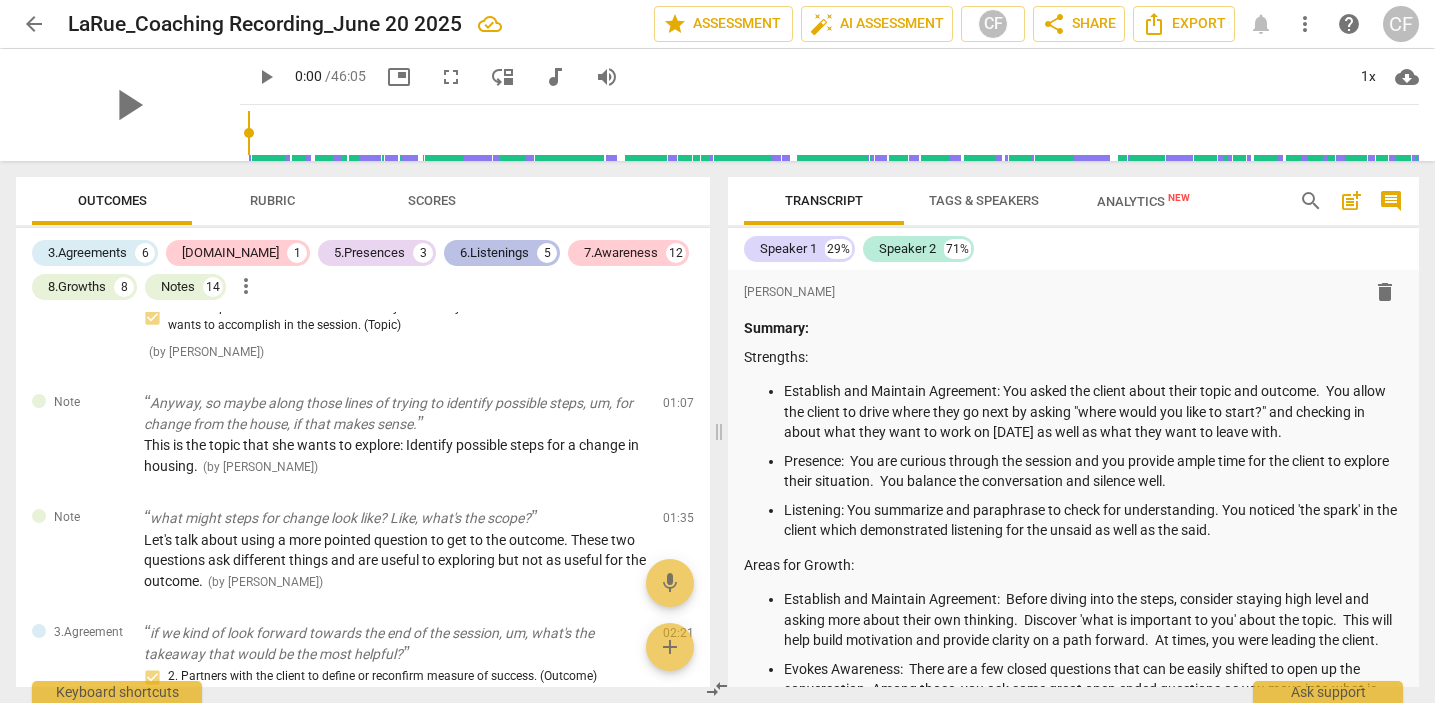 scroll, scrollTop: 519, scrollLeft: 0, axis: vertical 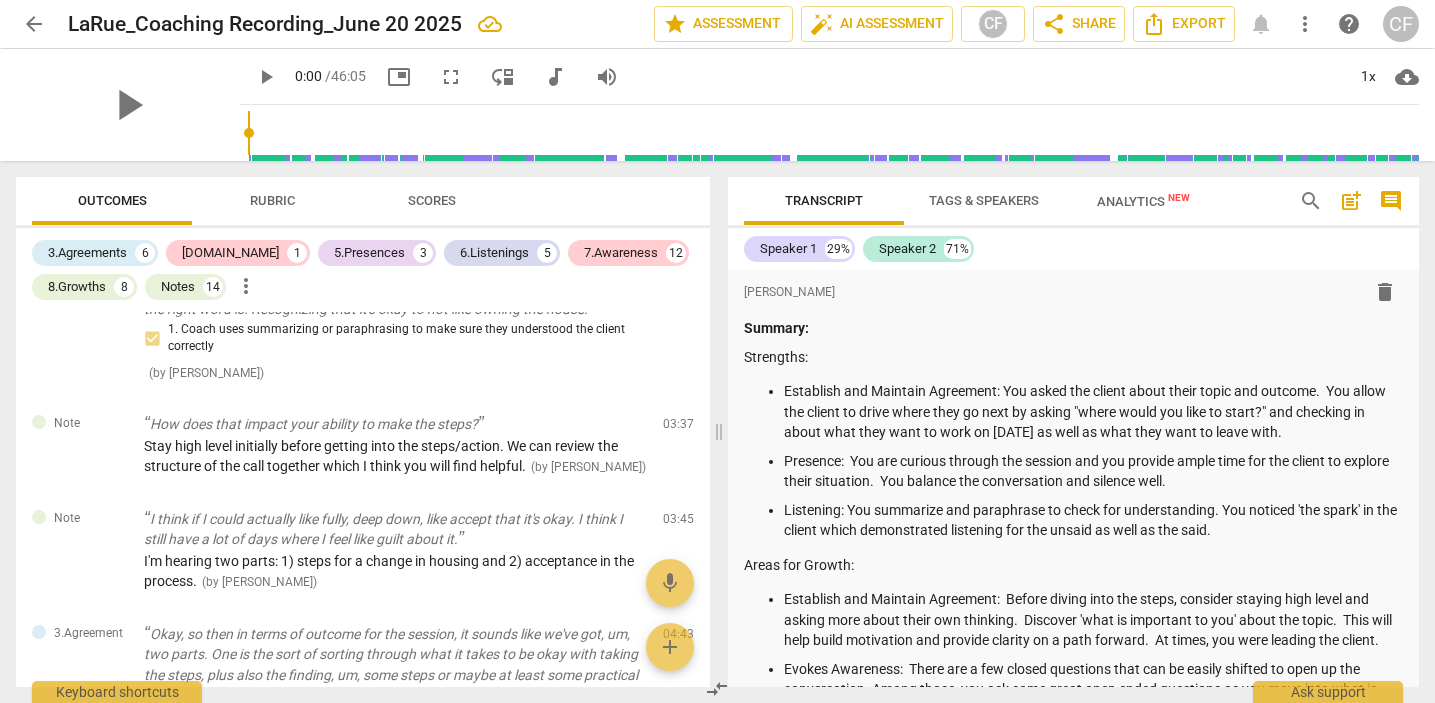 click on "Rubric" at bounding box center [272, 200] 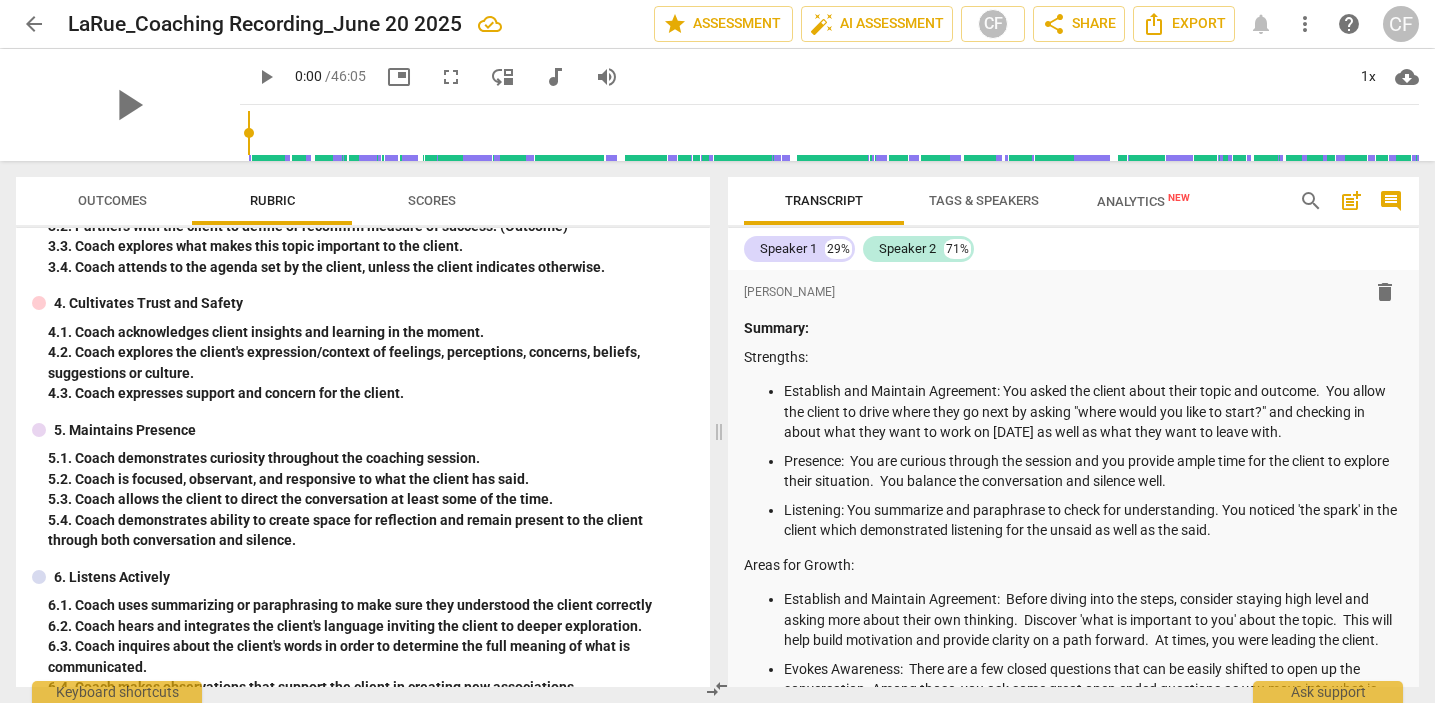 scroll, scrollTop: 318, scrollLeft: 0, axis: vertical 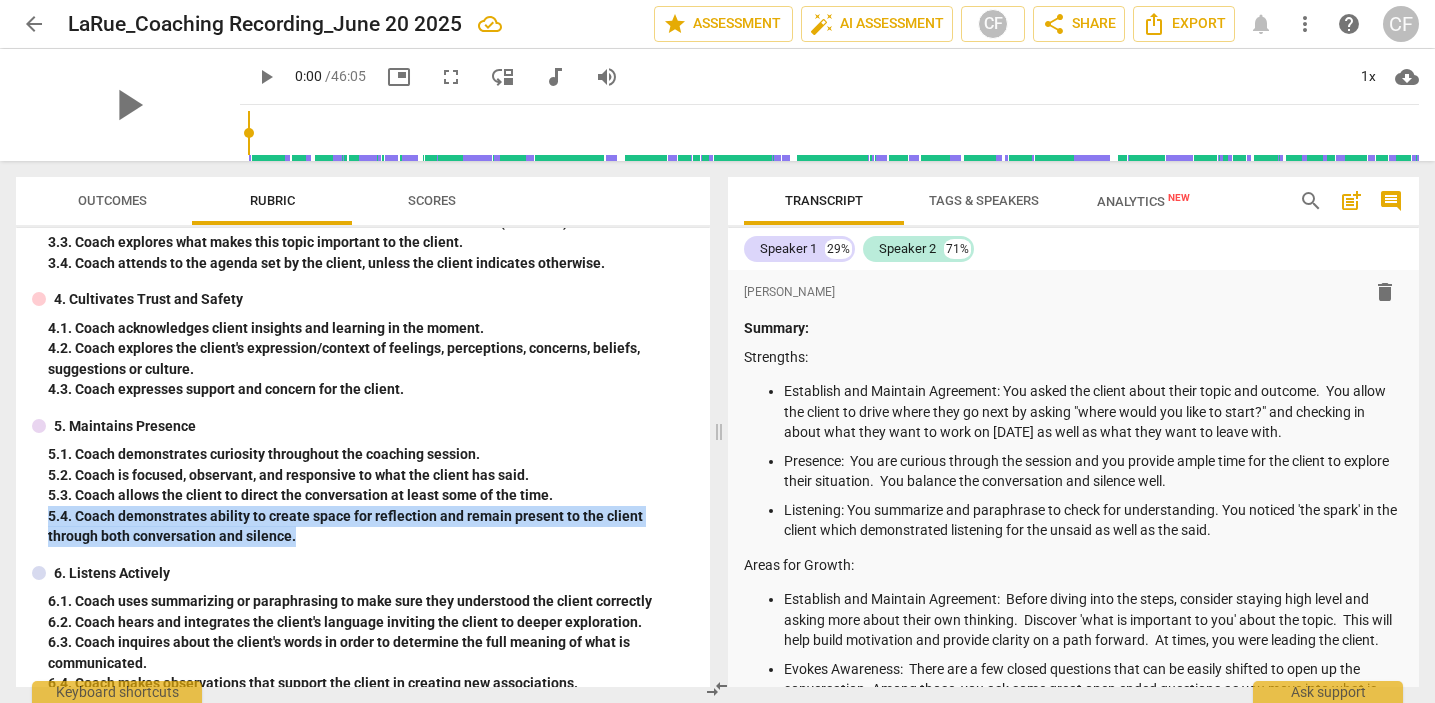 drag, startPoint x: 299, startPoint y: 537, endPoint x: 38, endPoint y: 513, distance: 262.10114 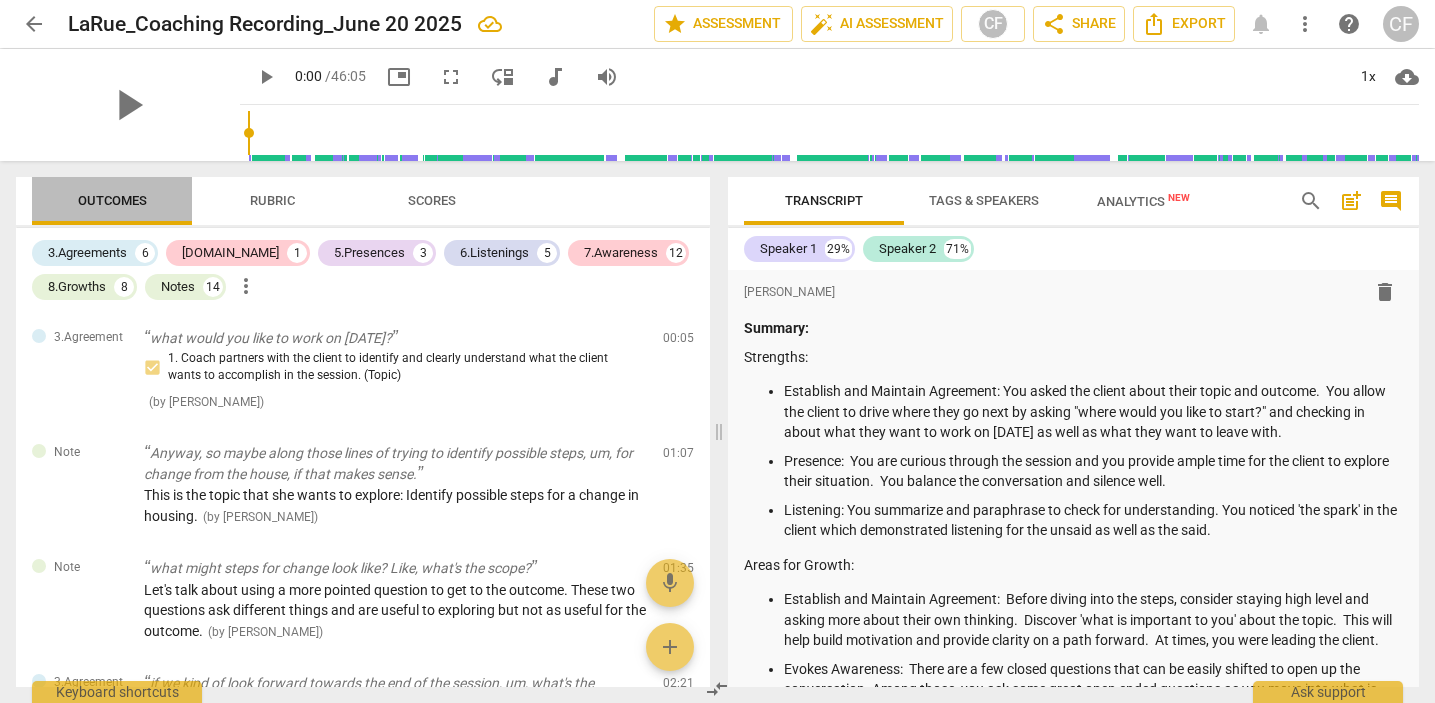 click on "Outcomes" at bounding box center (112, 201) 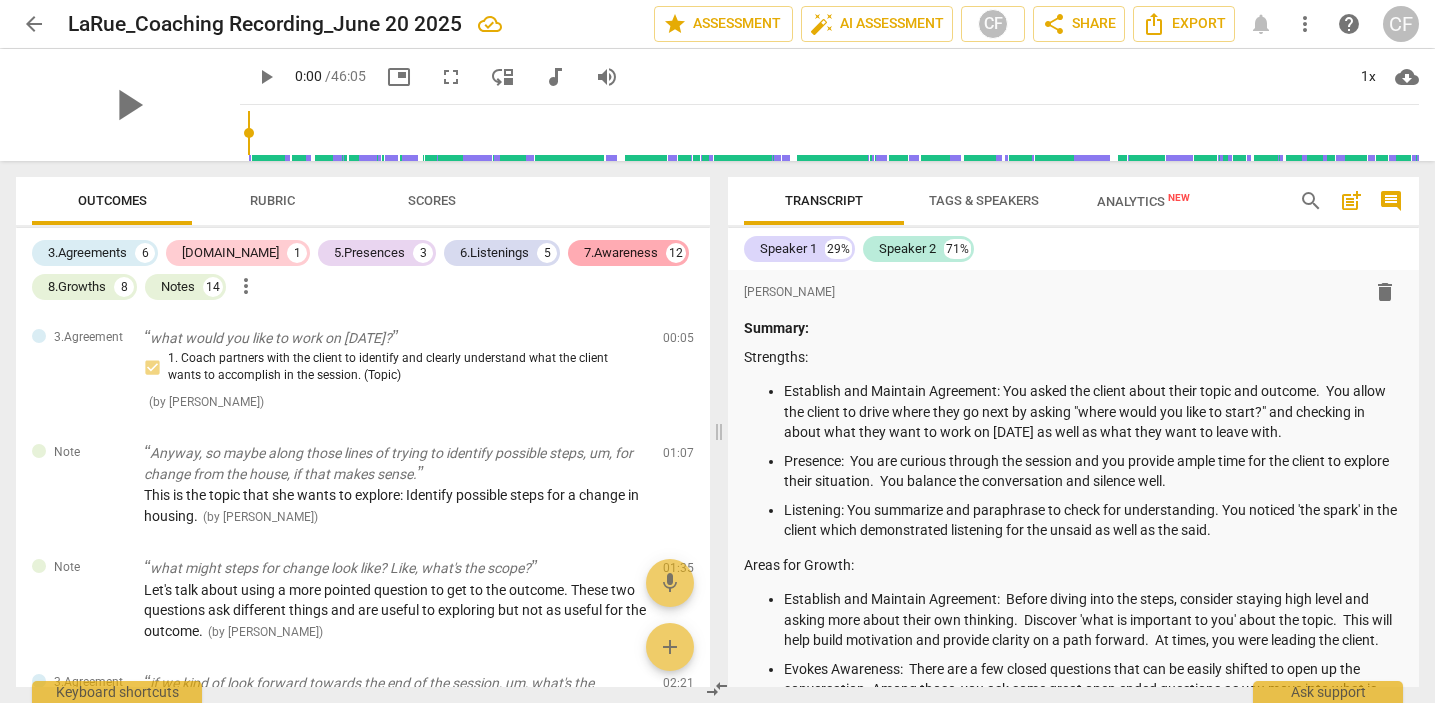 click on "7.Awareness" at bounding box center [621, 253] 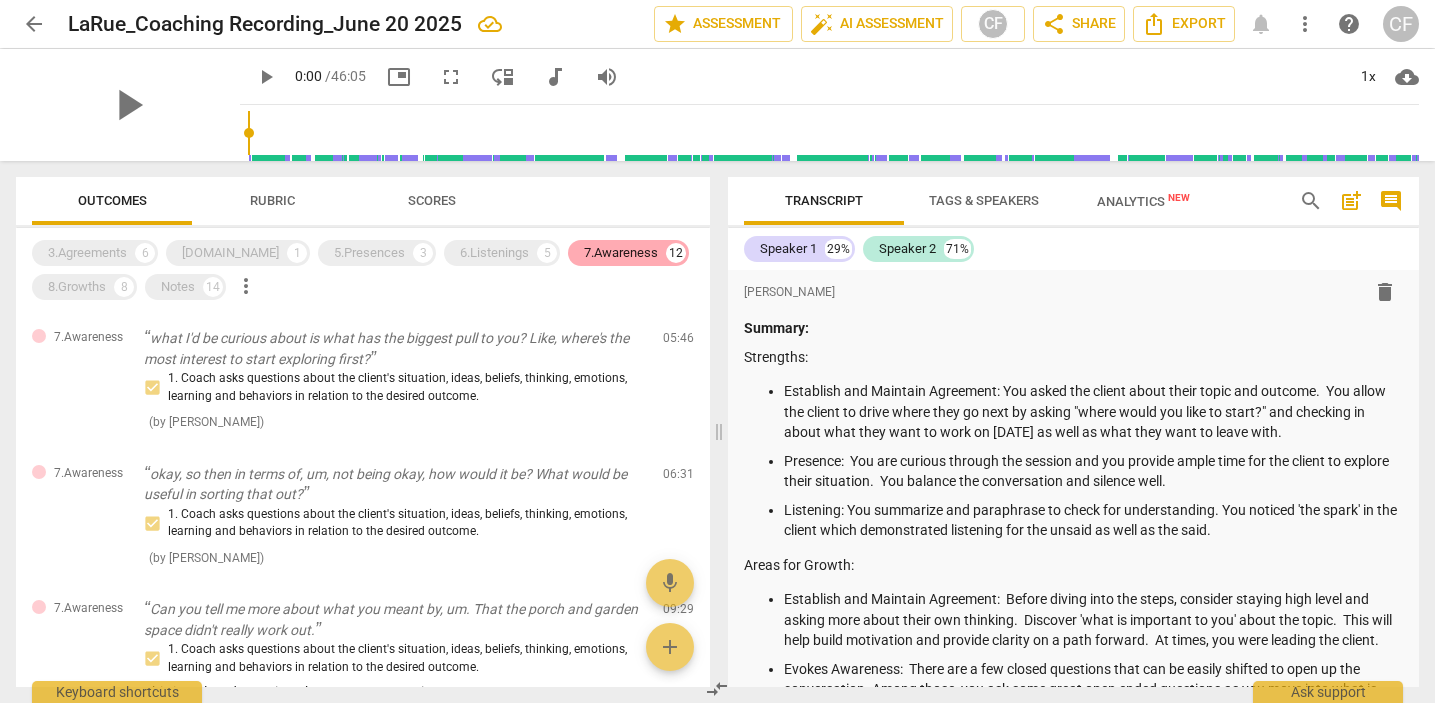 click on "7.Awareness" at bounding box center [621, 253] 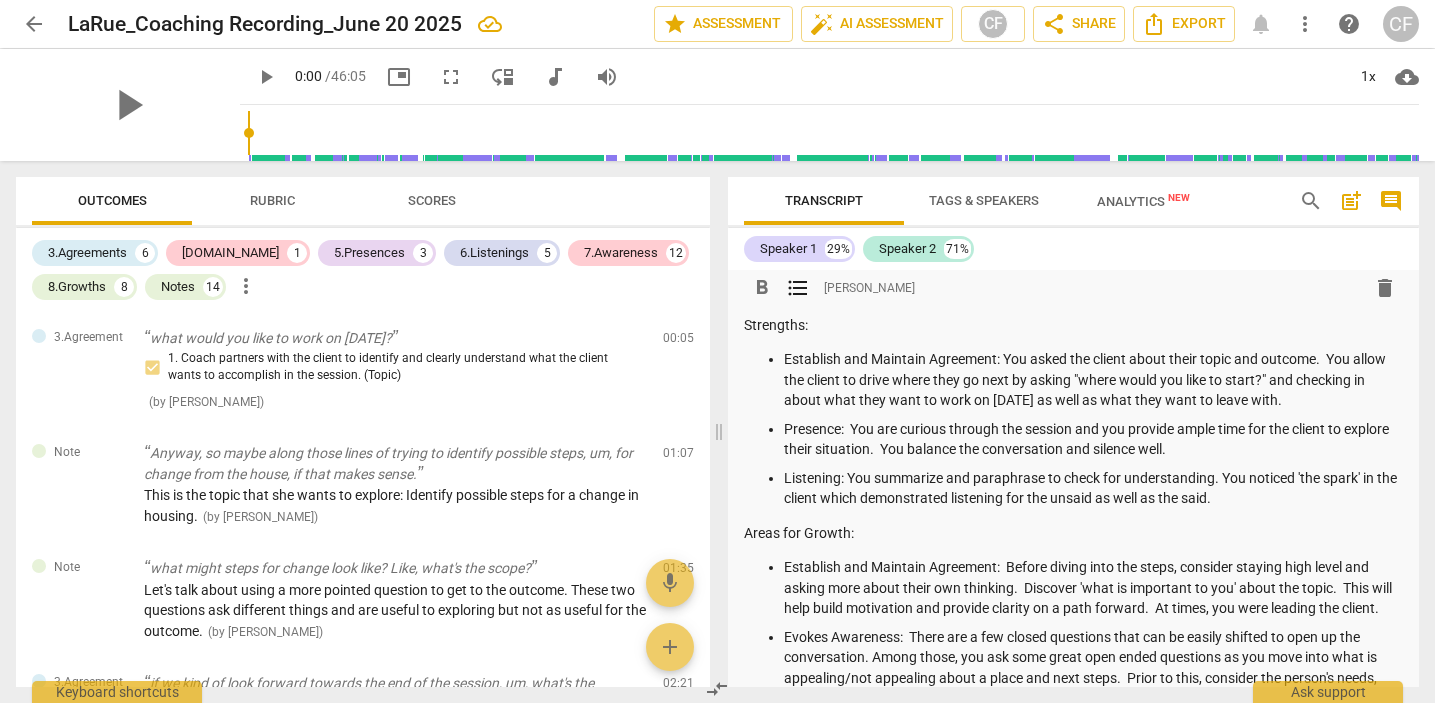 scroll, scrollTop: 53, scrollLeft: 0, axis: vertical 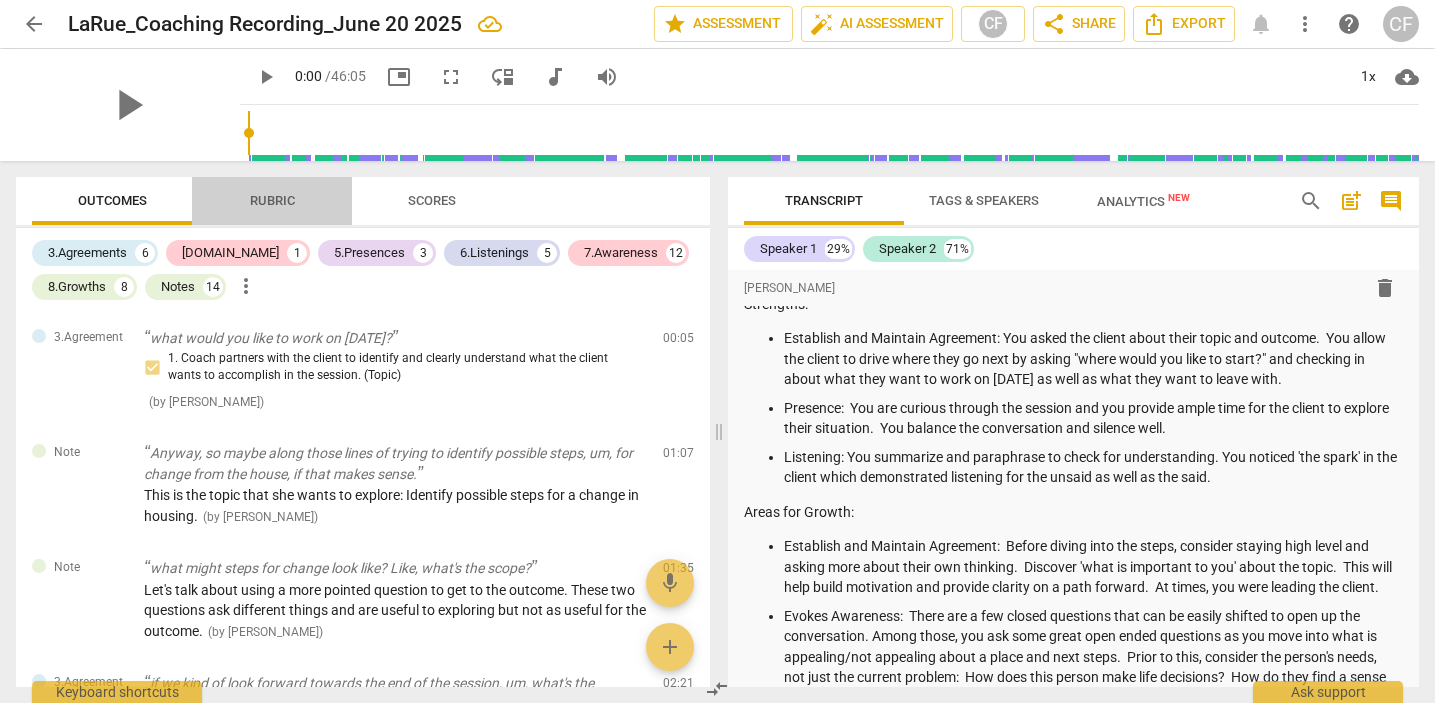 click on "Rubric" at bounding box center [272, 200] 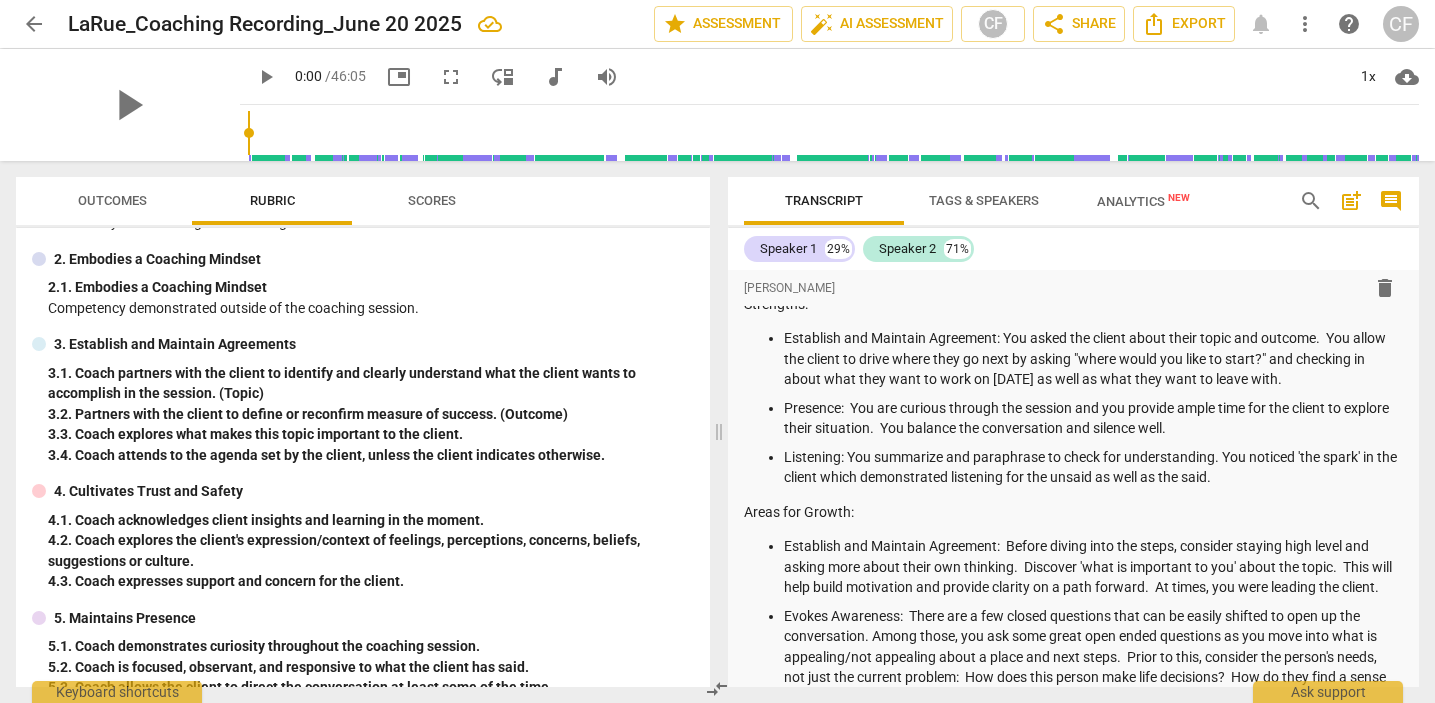 scroll, scrollTop: 141, scrollLeft: 0, axis: vertical 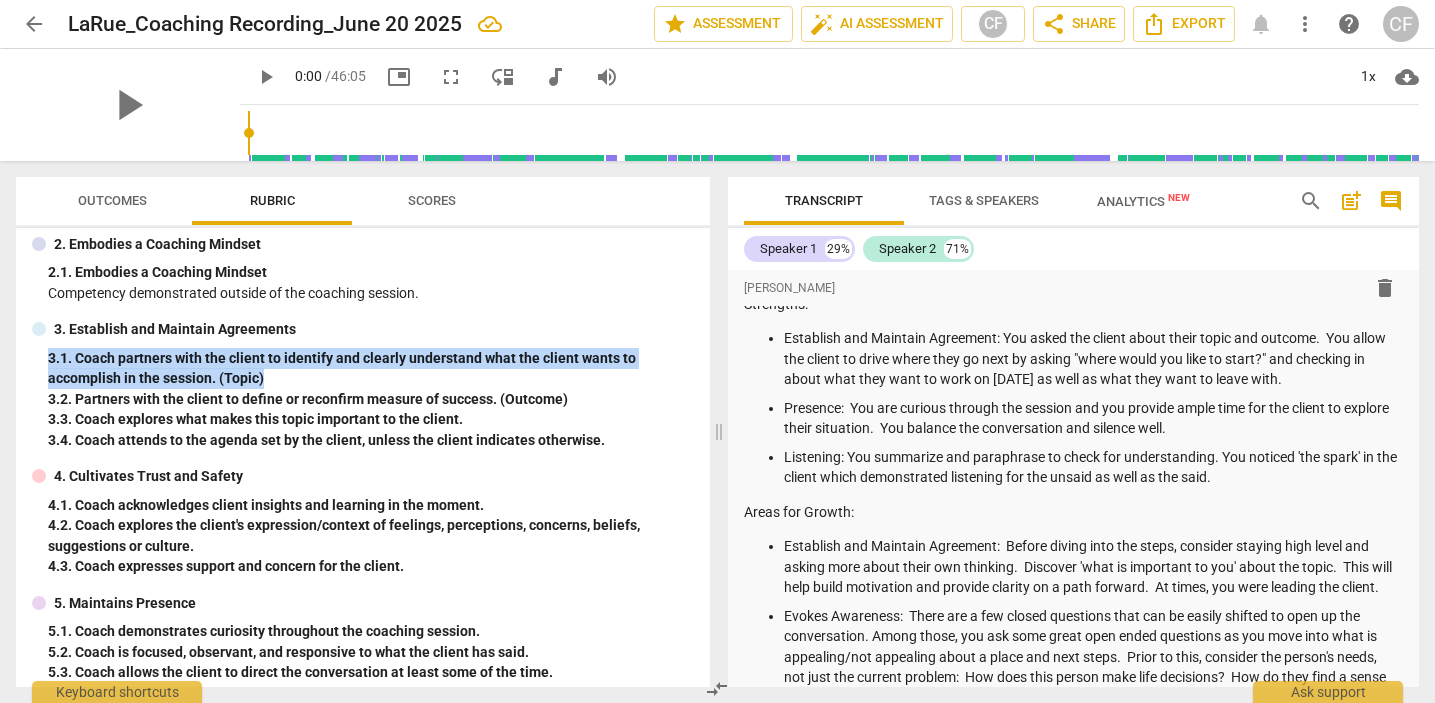 drag, startPoint x: 283, startPoint y: 374, endPoint x: 38, endPoint y: 358, distance: 245.5219 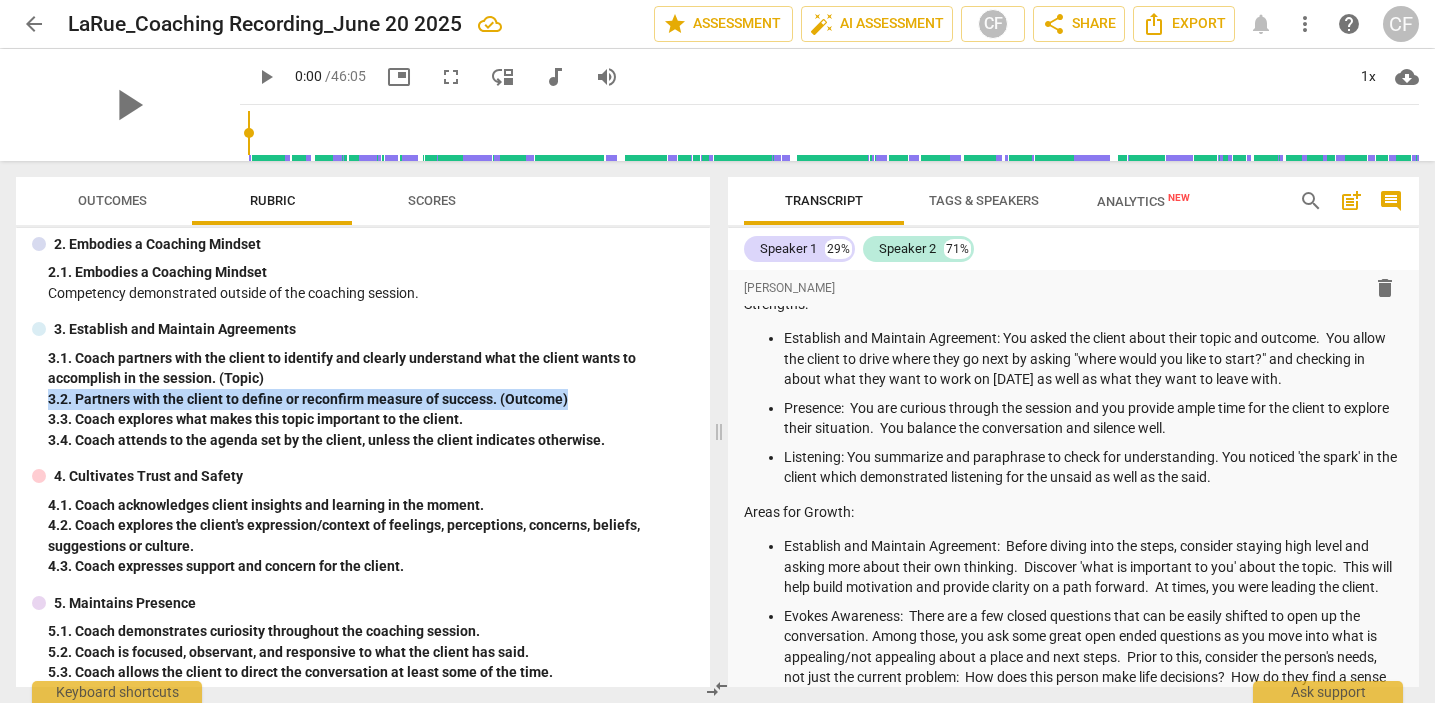 drag, startPoint x: 573, startPoint y: 406, endPoint x: 25, endPoint y: 395, distance: 548.1104 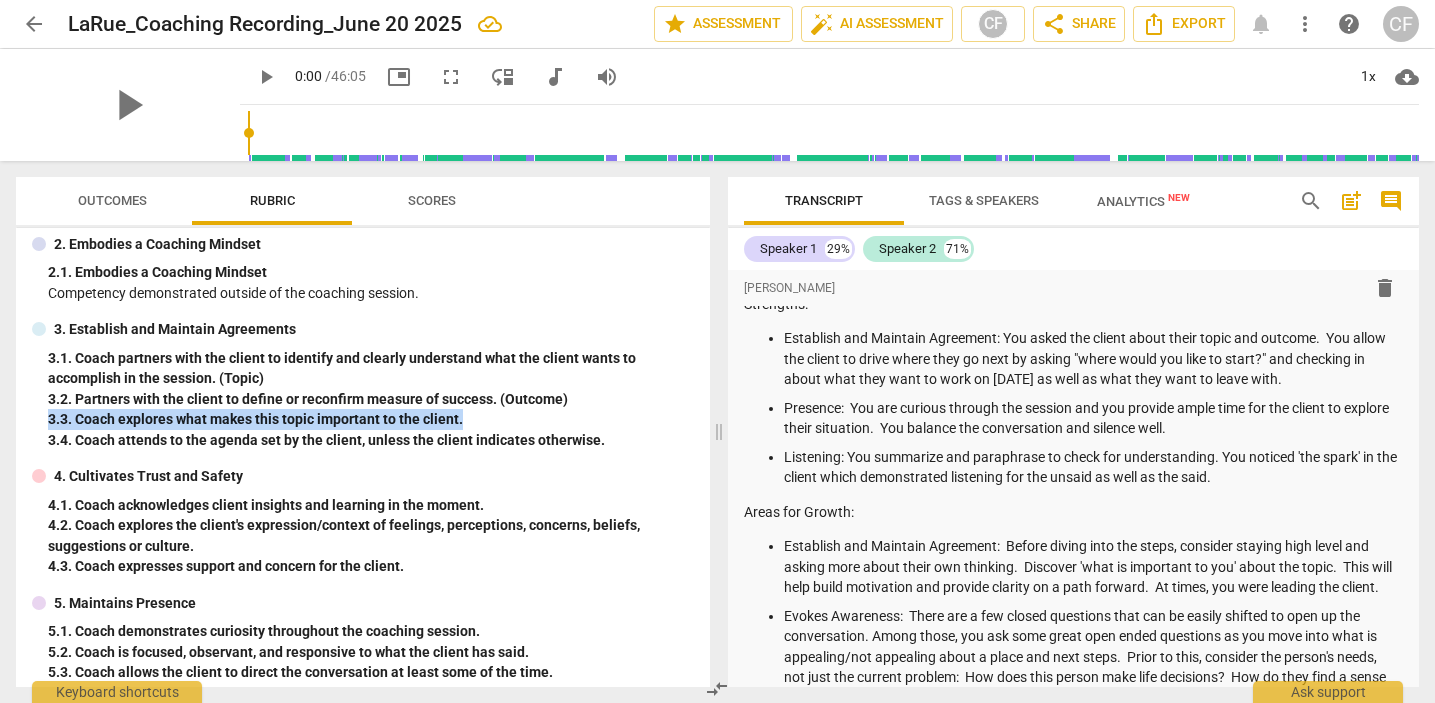 drag, startPoint x: 469, startPoint y: 422, endPoint x: 40, endPoint y: 418, distance: 429.01865 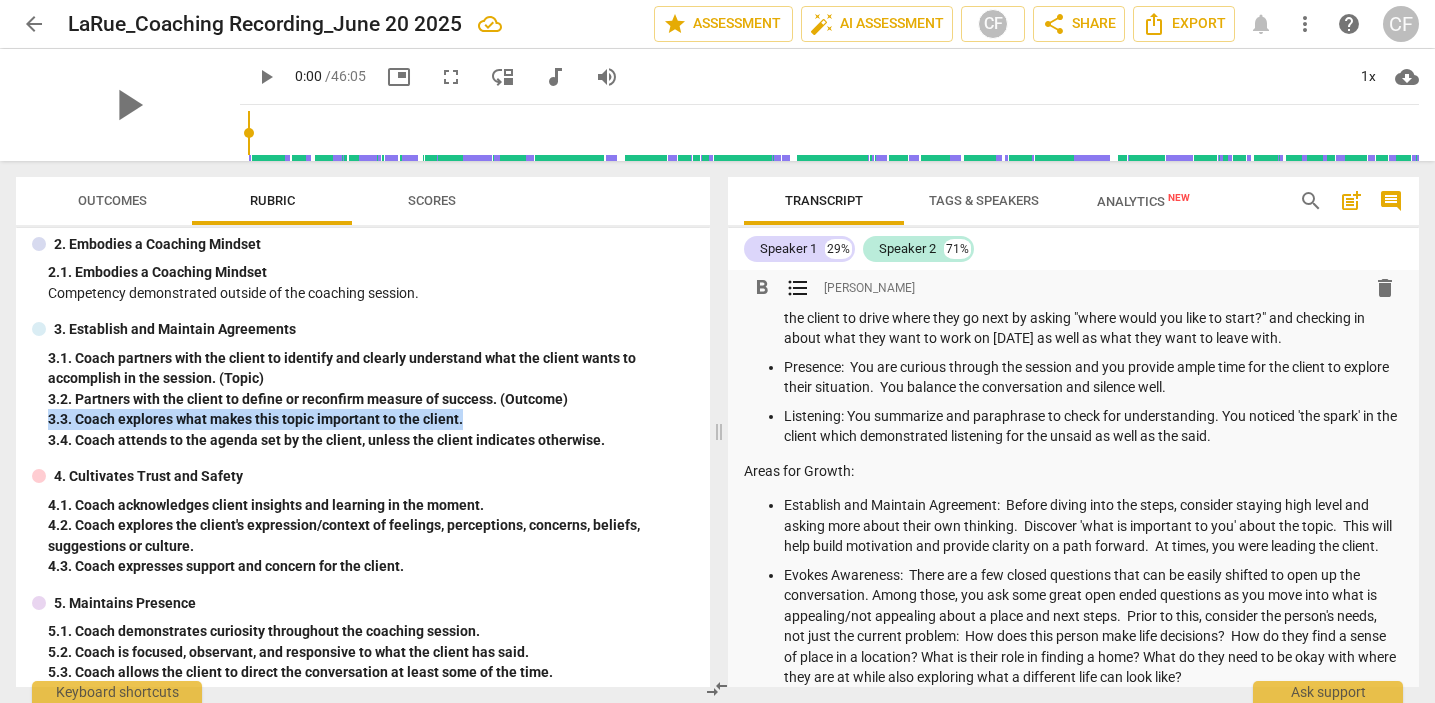 scroll, scrollTop: 112, scrollLeft: 0, axis: vertical 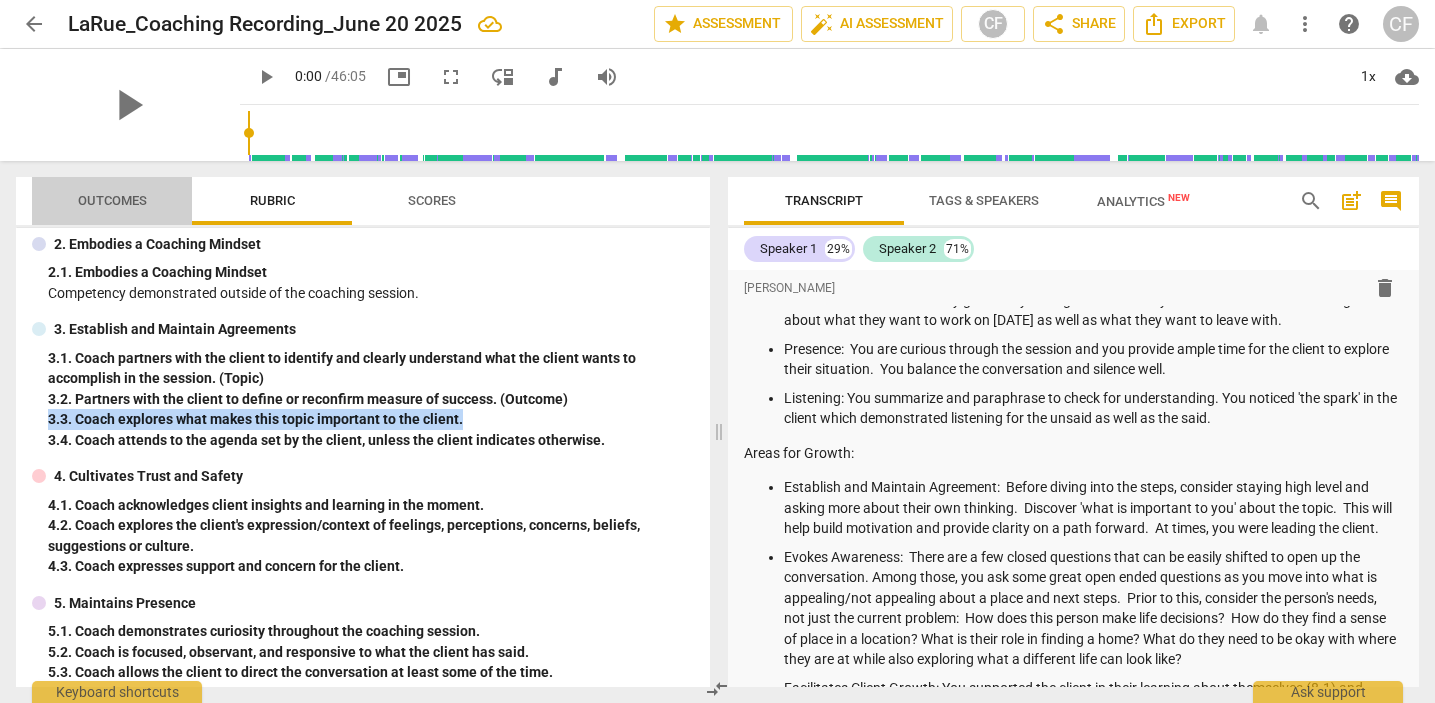 click on "Outcomes" at bounding box center (112, 200) 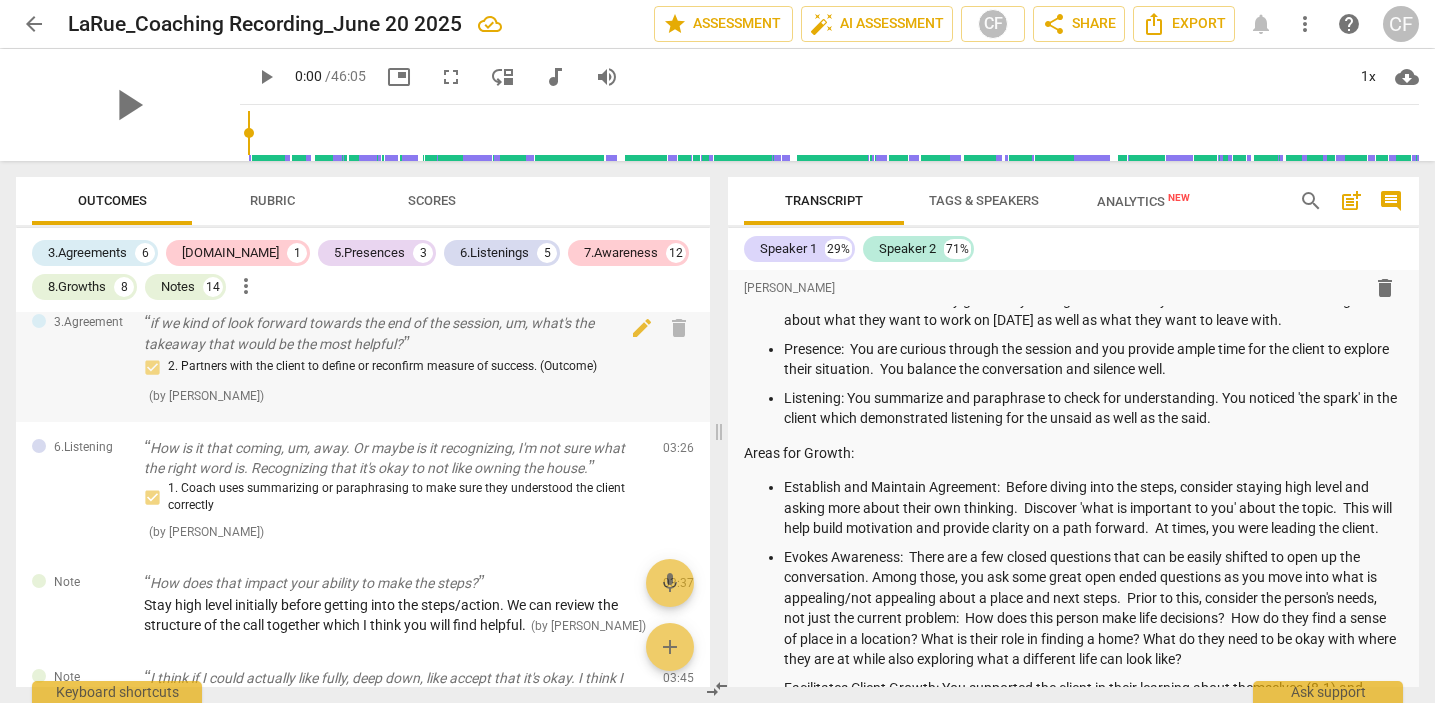 scroll, scrollTop: 369, scrollLeft: 0, axis: vertical 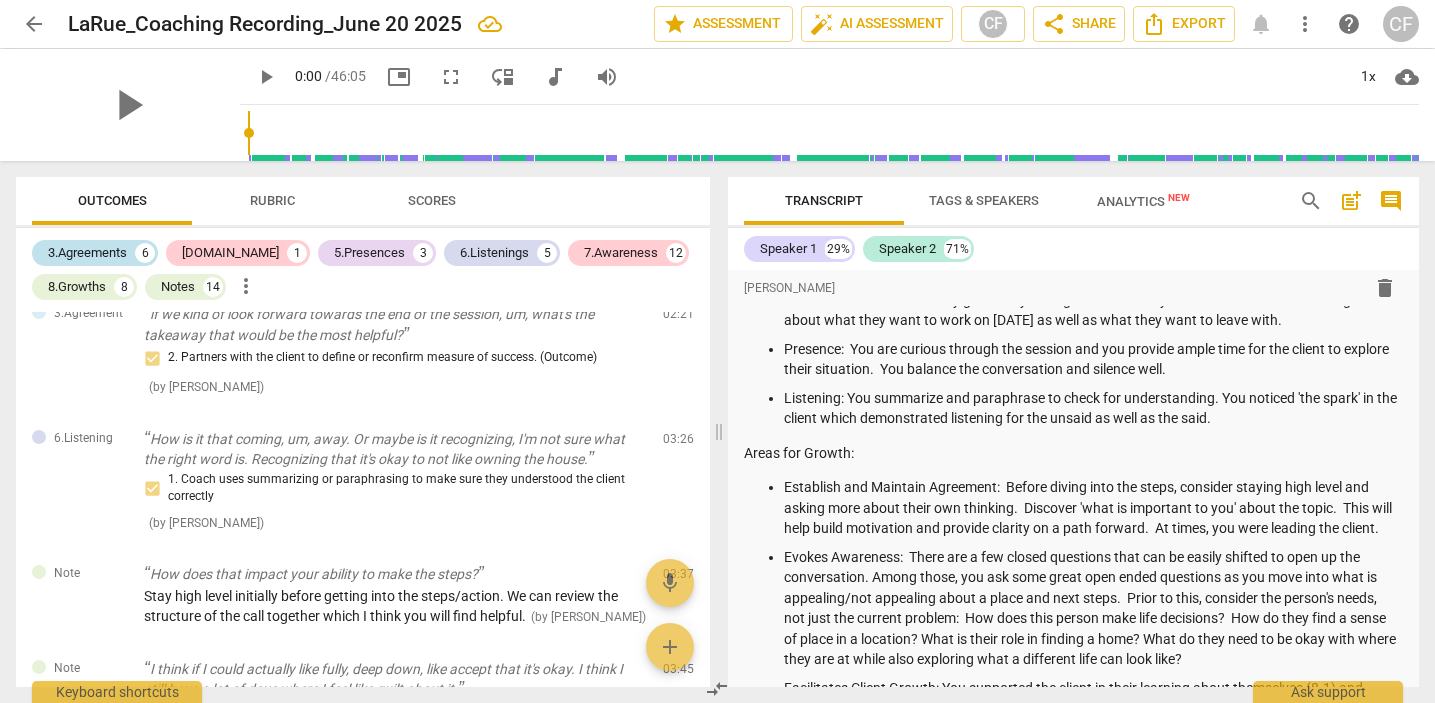 click on "3.Agreements" at bounding box center [87, 253] 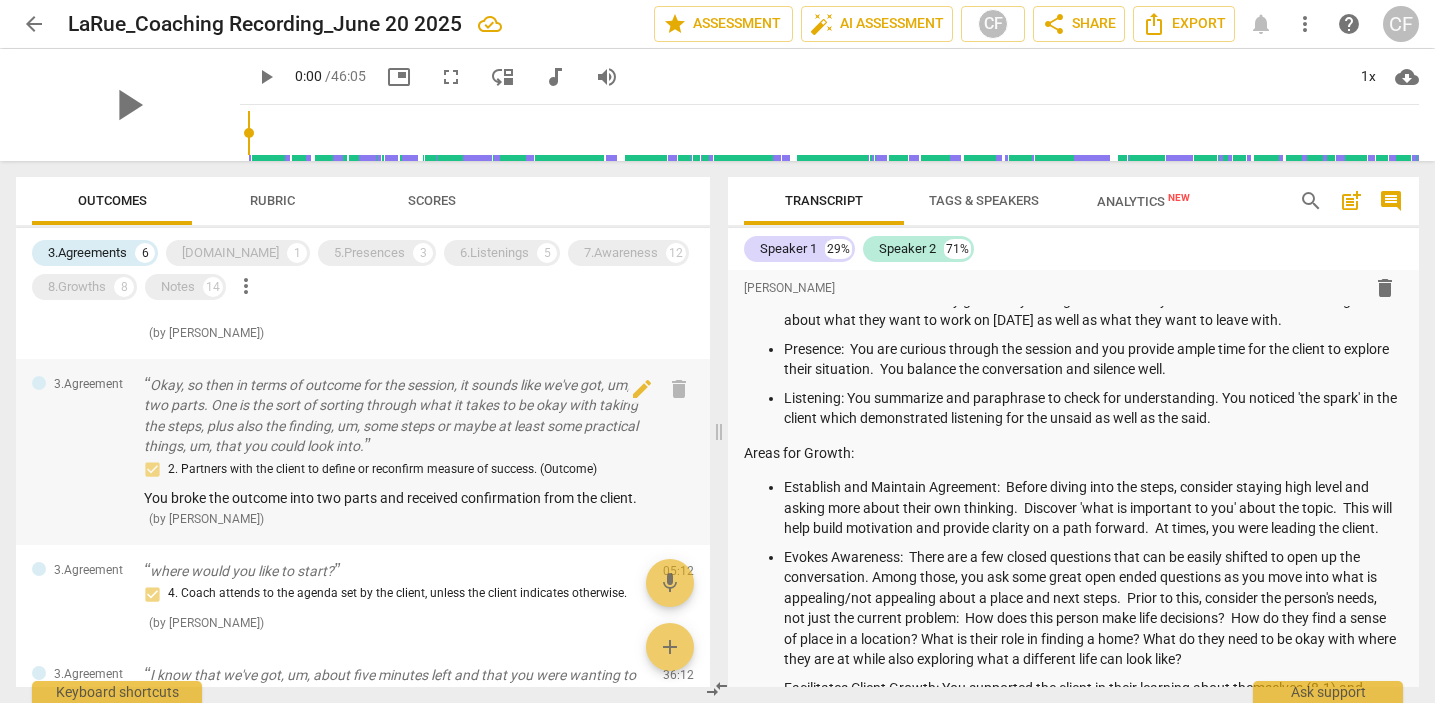 scroll, scrollTop: 190, scrollLeft: 0, axis: vertical 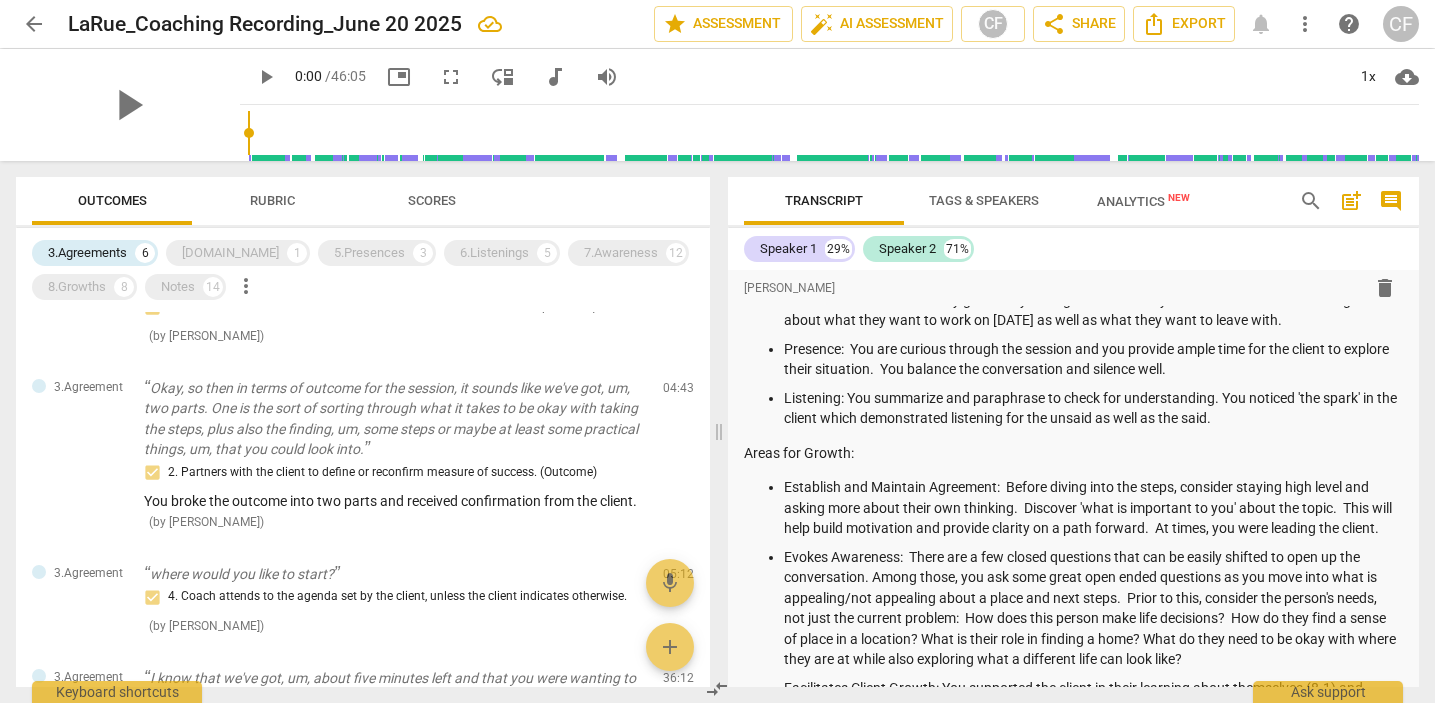click on "Rubric" at bounding box center [272, 200] 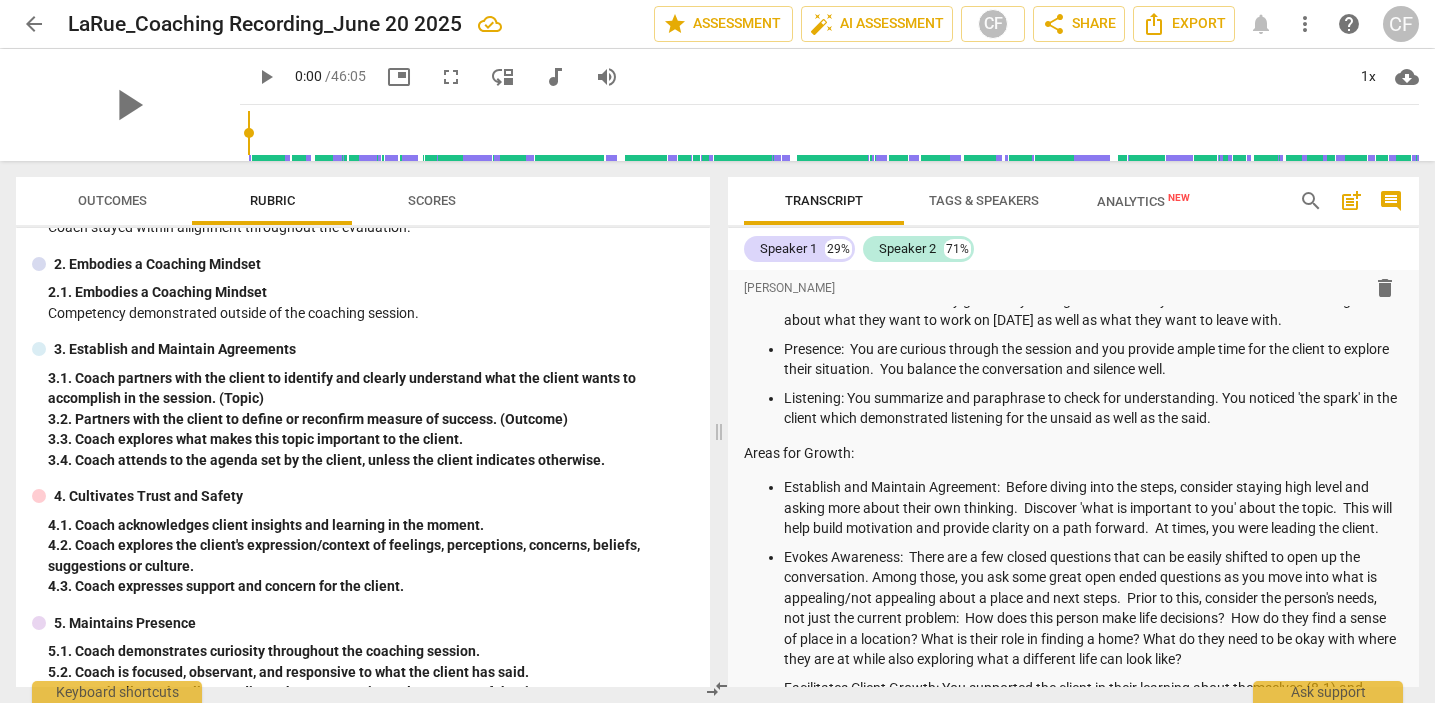 scroll, scrollTop: 128, scrollLeft: 0, axis: vertical 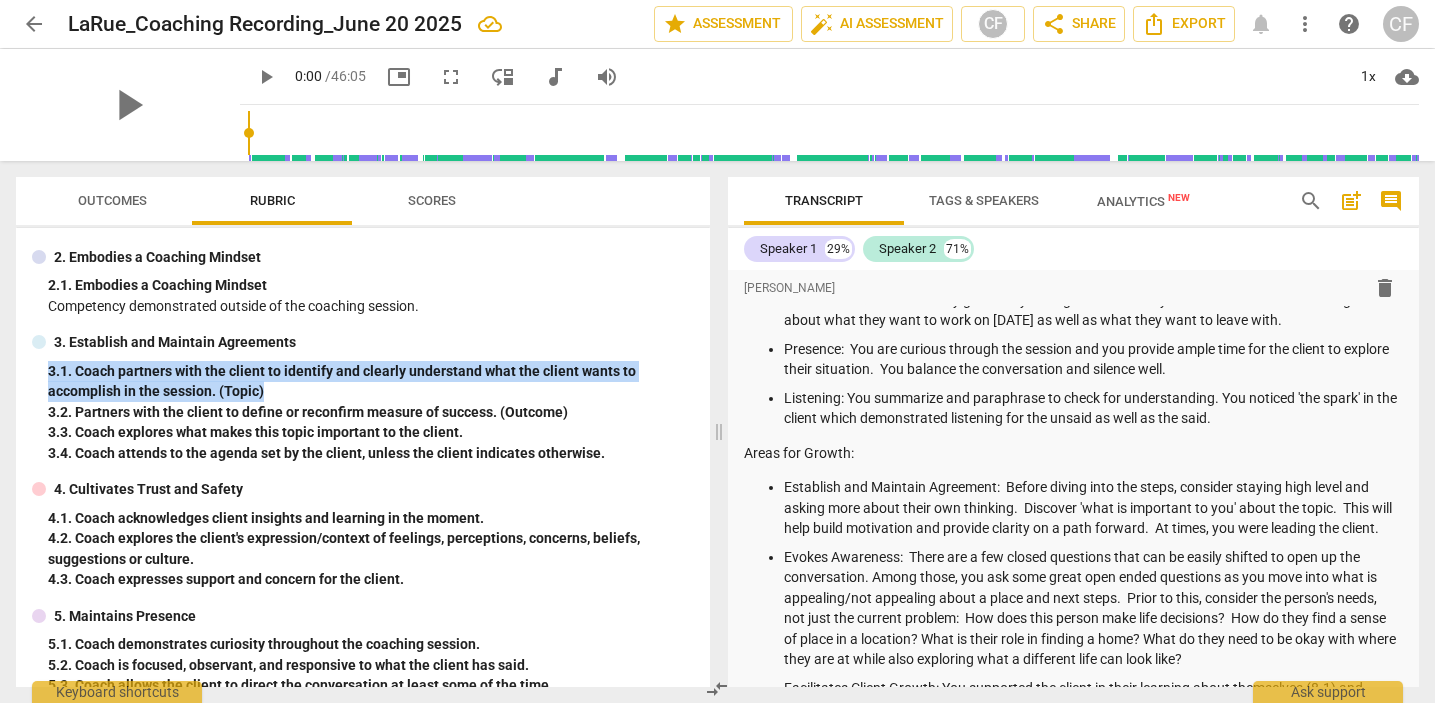 drag, startPoint x: 295, startPoint y: 394, endPoint x: 36, endPoint y: 364, distance: 260.73166 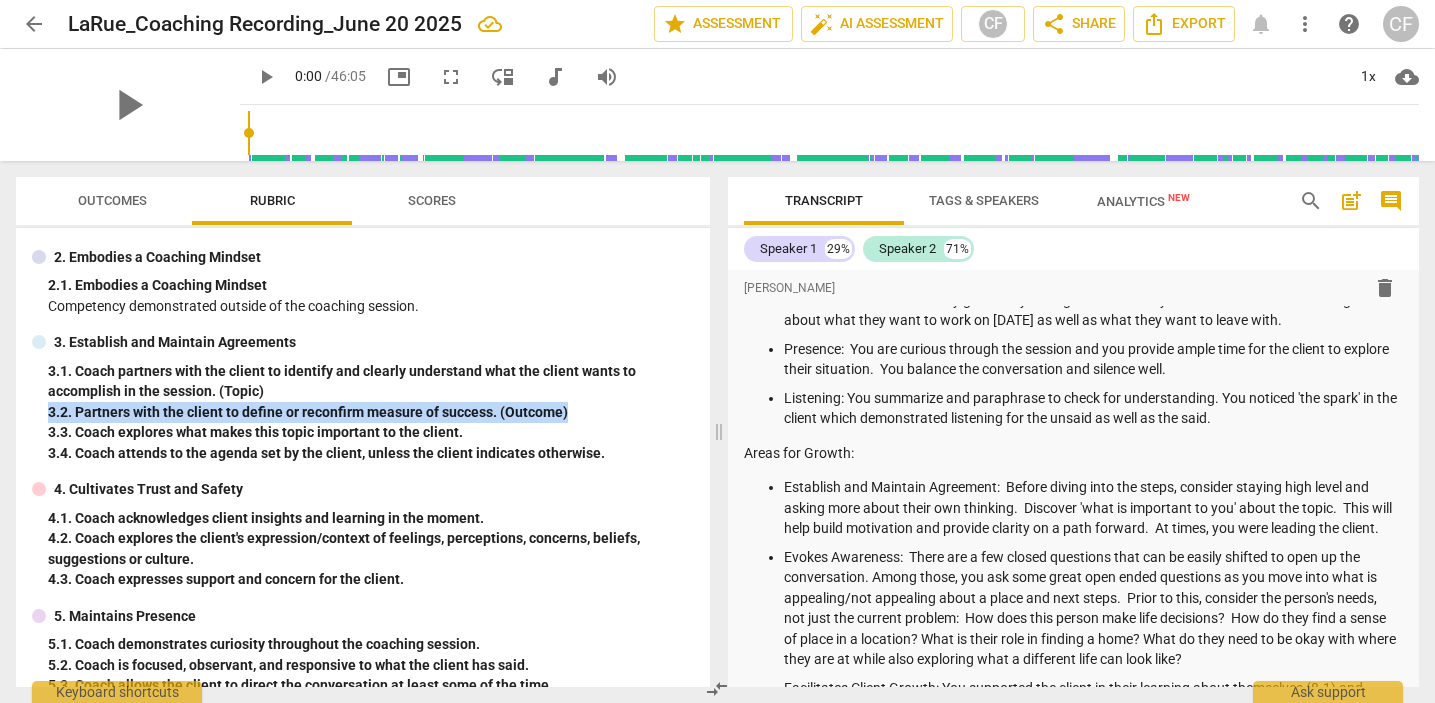 drag, startPoint x: 569, startPoint y: 413, endPoint x: 46, endPoint y: 414, distance: 523.001 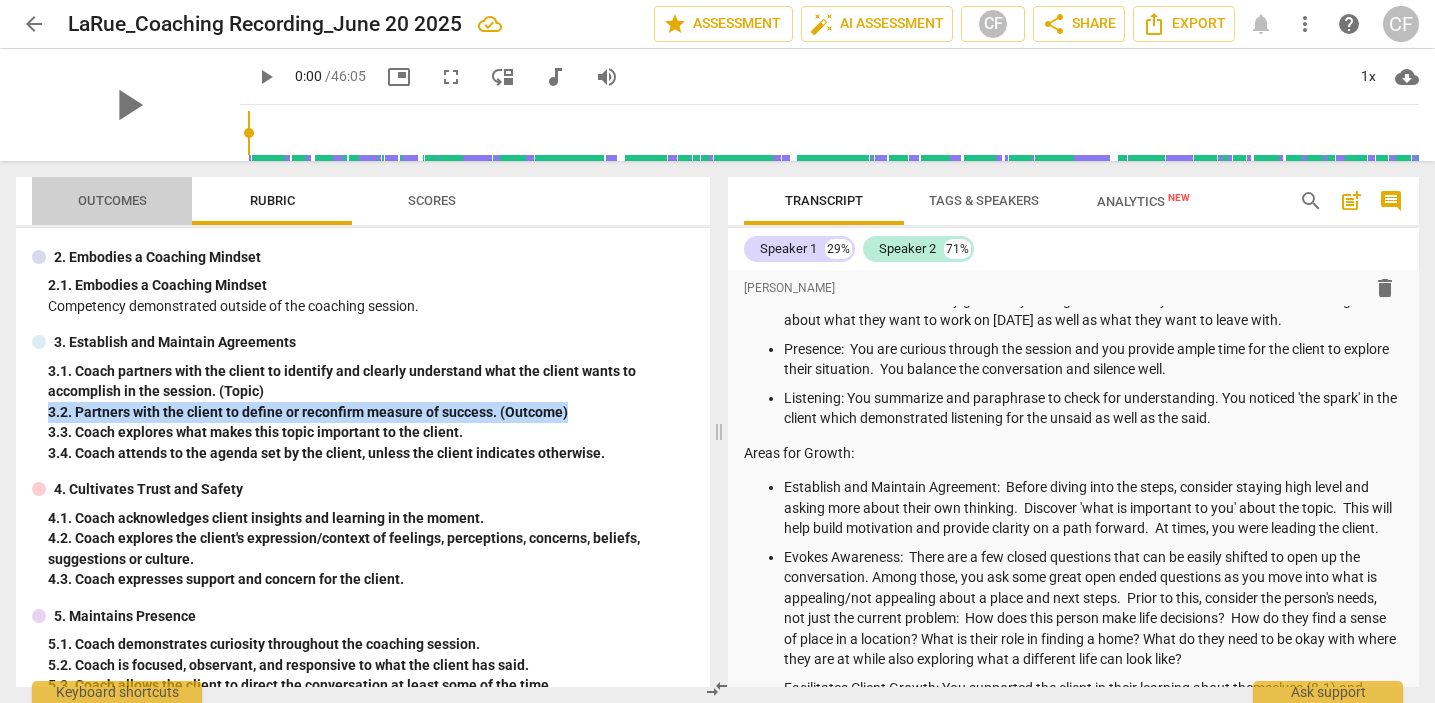 click on "Outcomes" at bounding box center (112, 200) 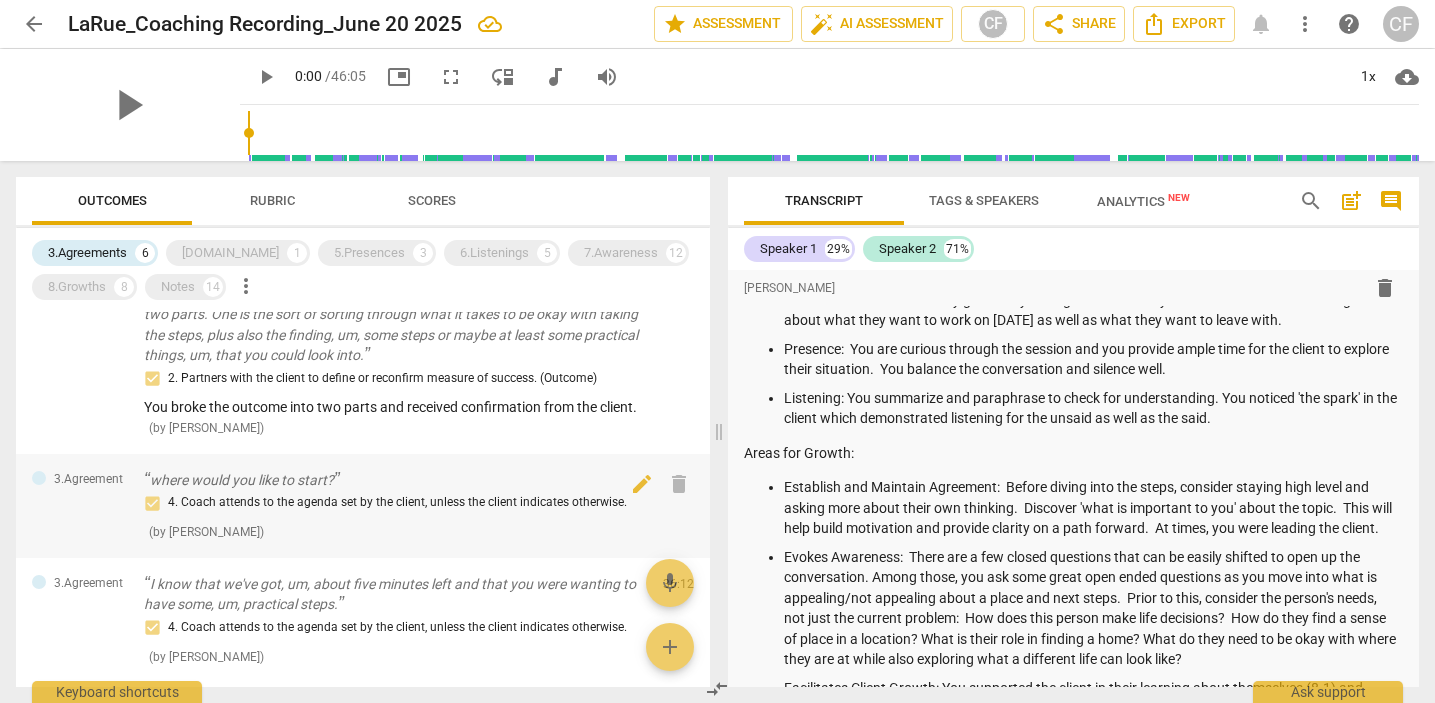scroll, scrollTop: 279, scrollLeft: 0, axis: vertical 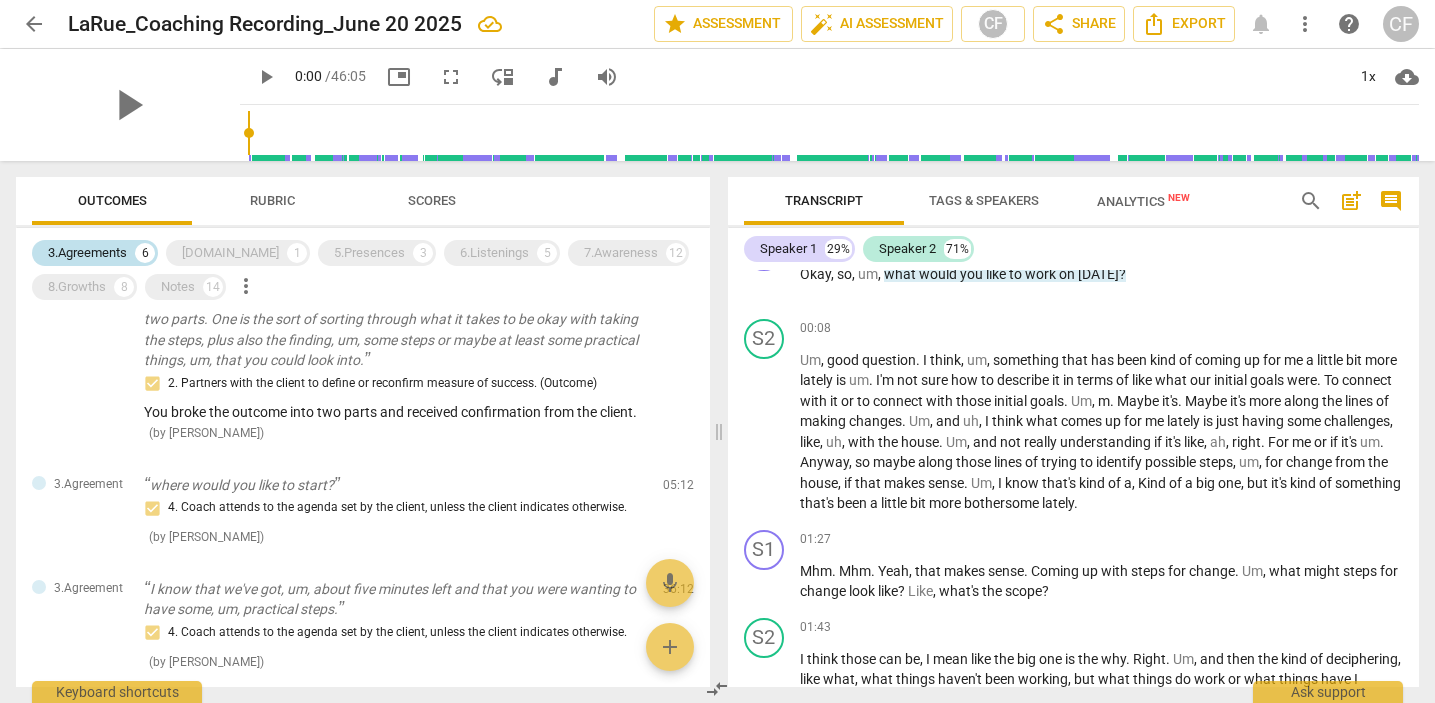 click on "3.Agreements" at bounding box center (87, 253) 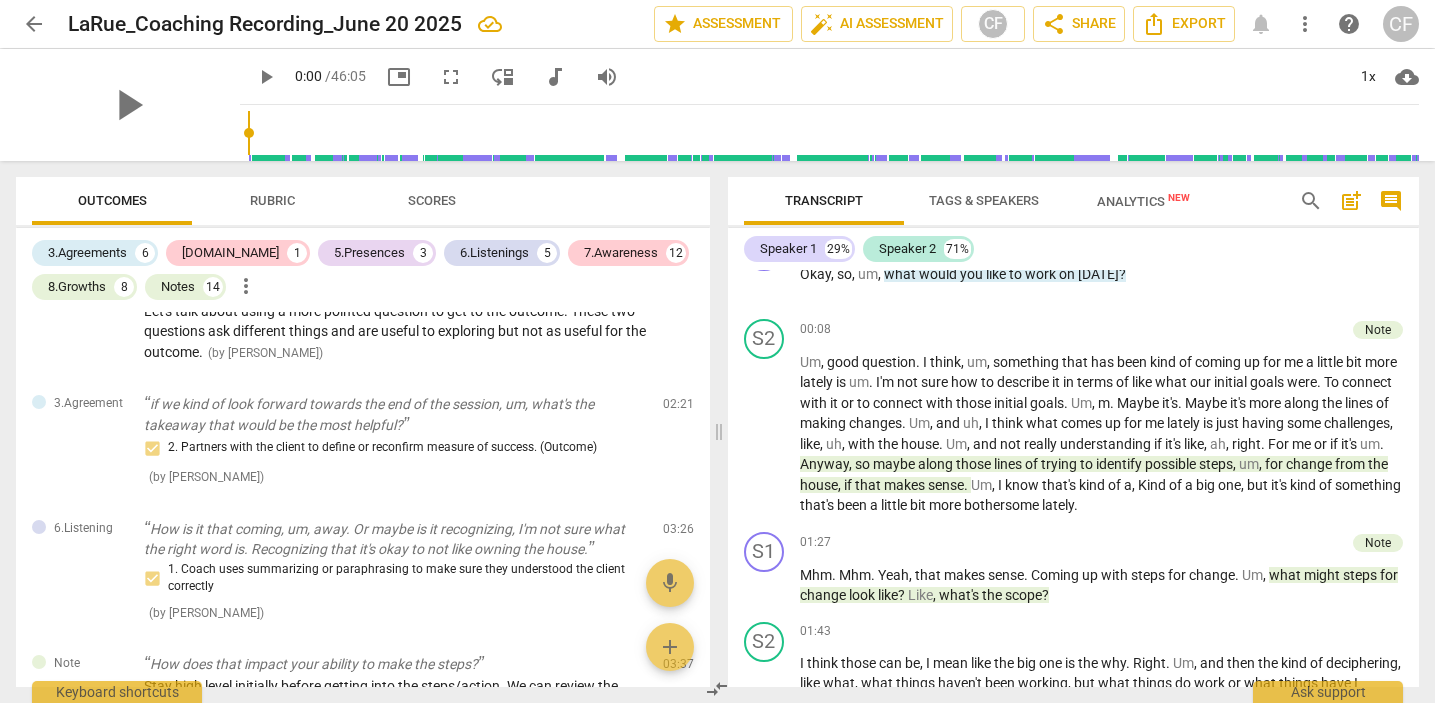 scroll, scrollTop: 875, scrollLeft: 0, axis: vertical 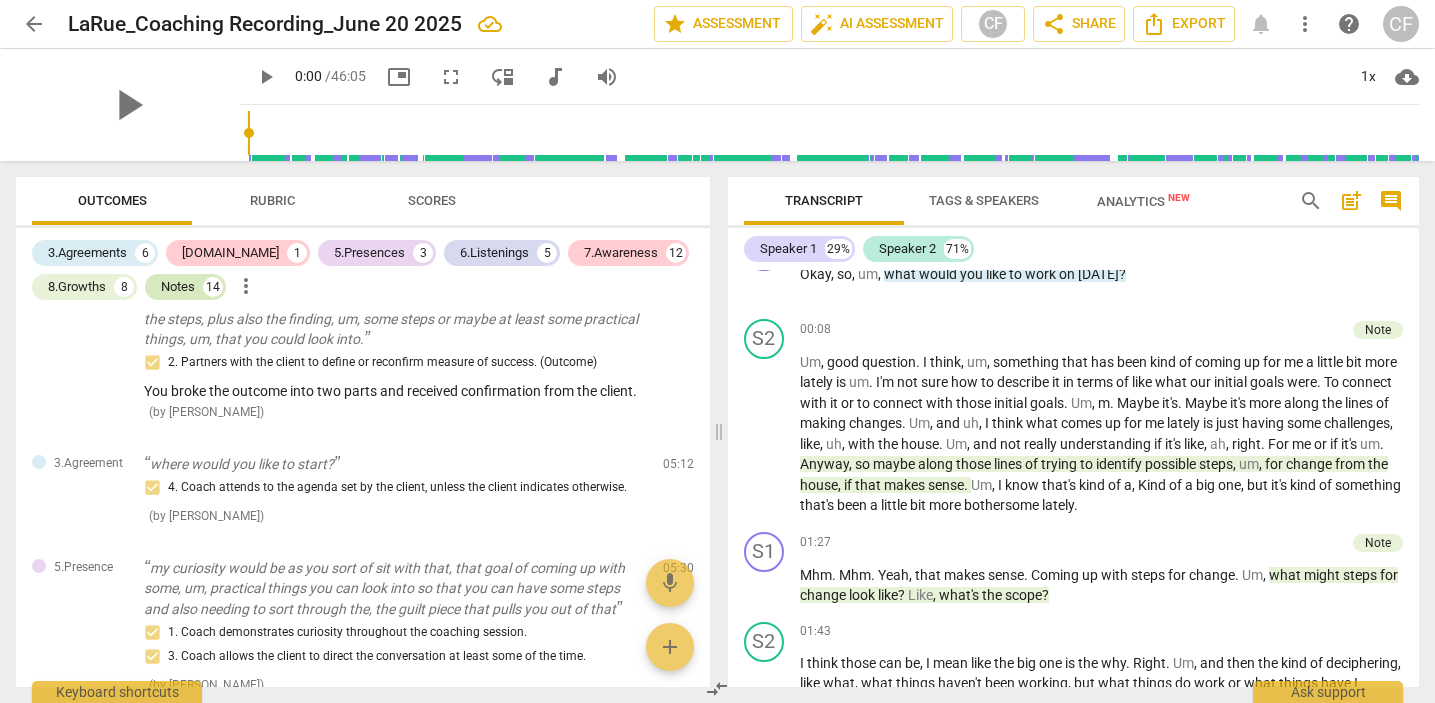 click on "Notes" at bounding box center (178, 287) 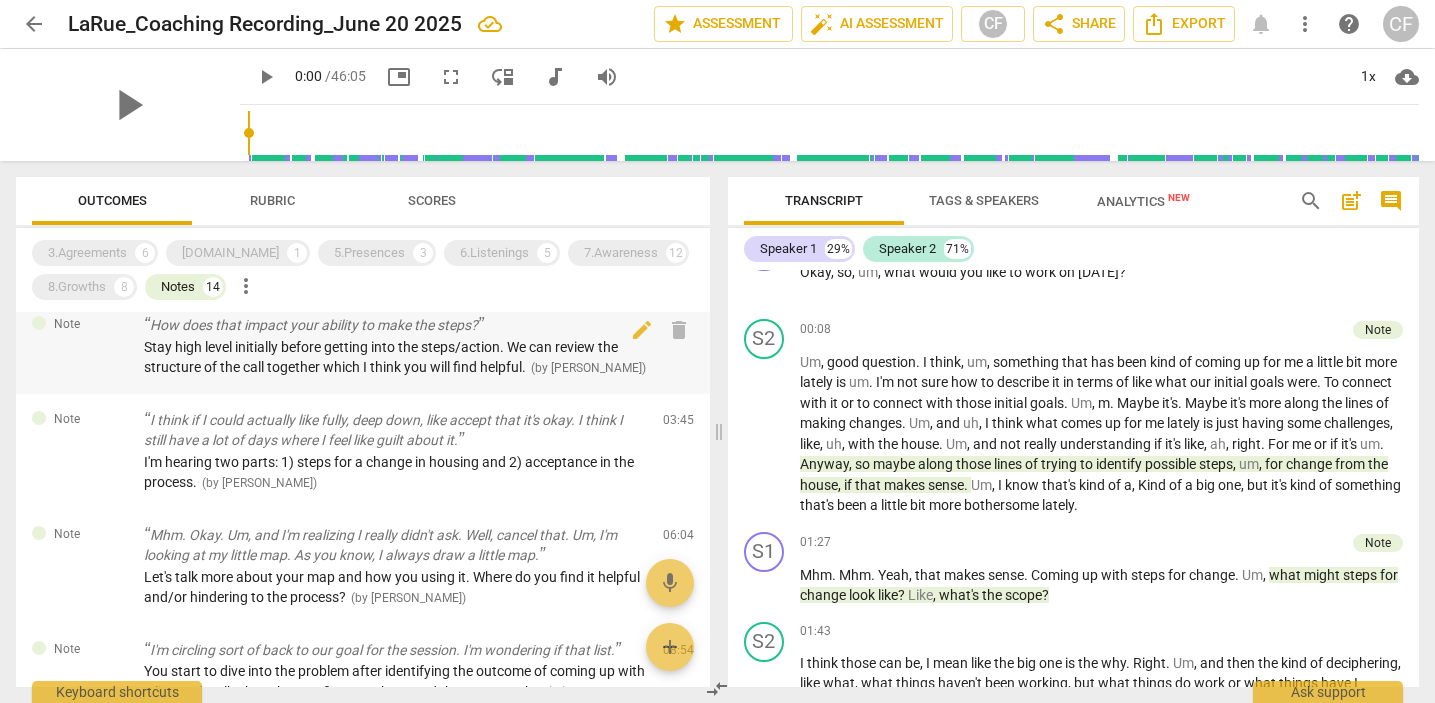 scroll, scrollTop: 248, scrollLeft: 0, axis: vertical 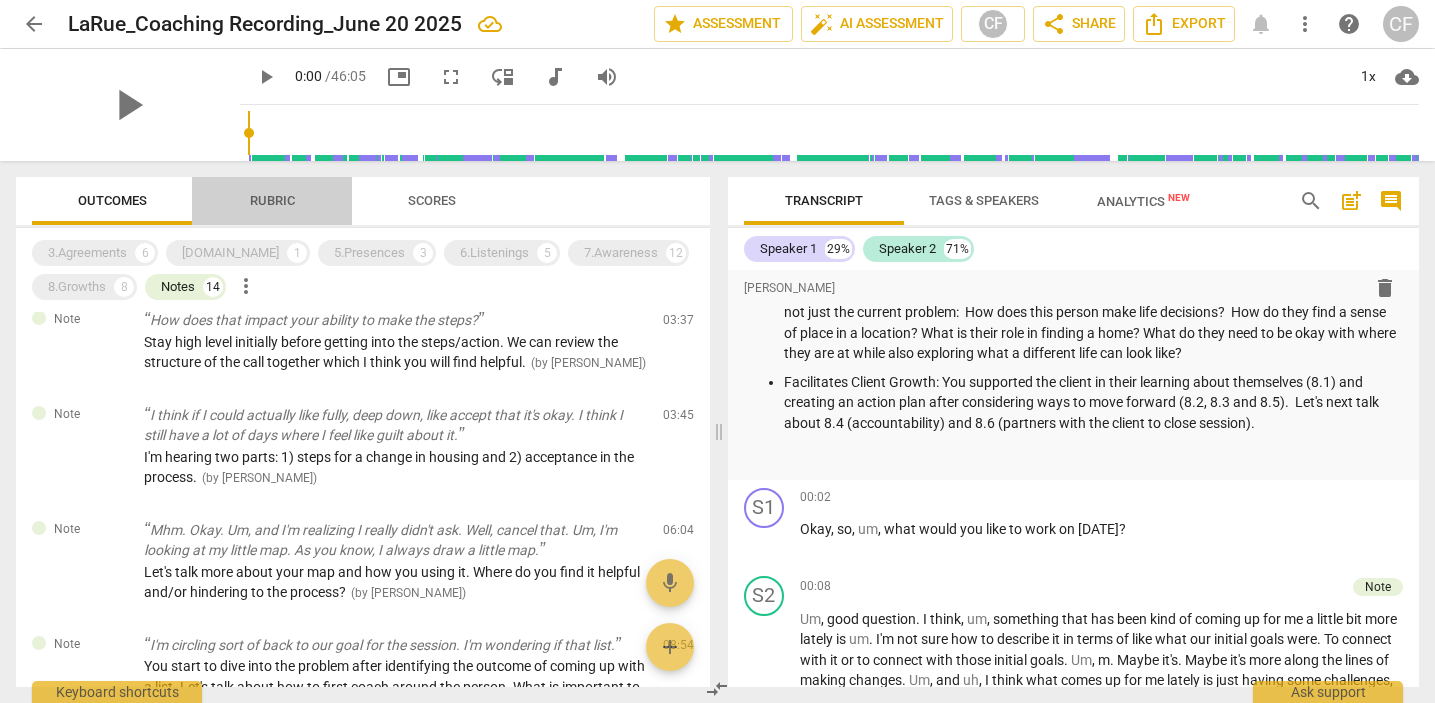 click on "Rubric" at bounding box center [272, 200] 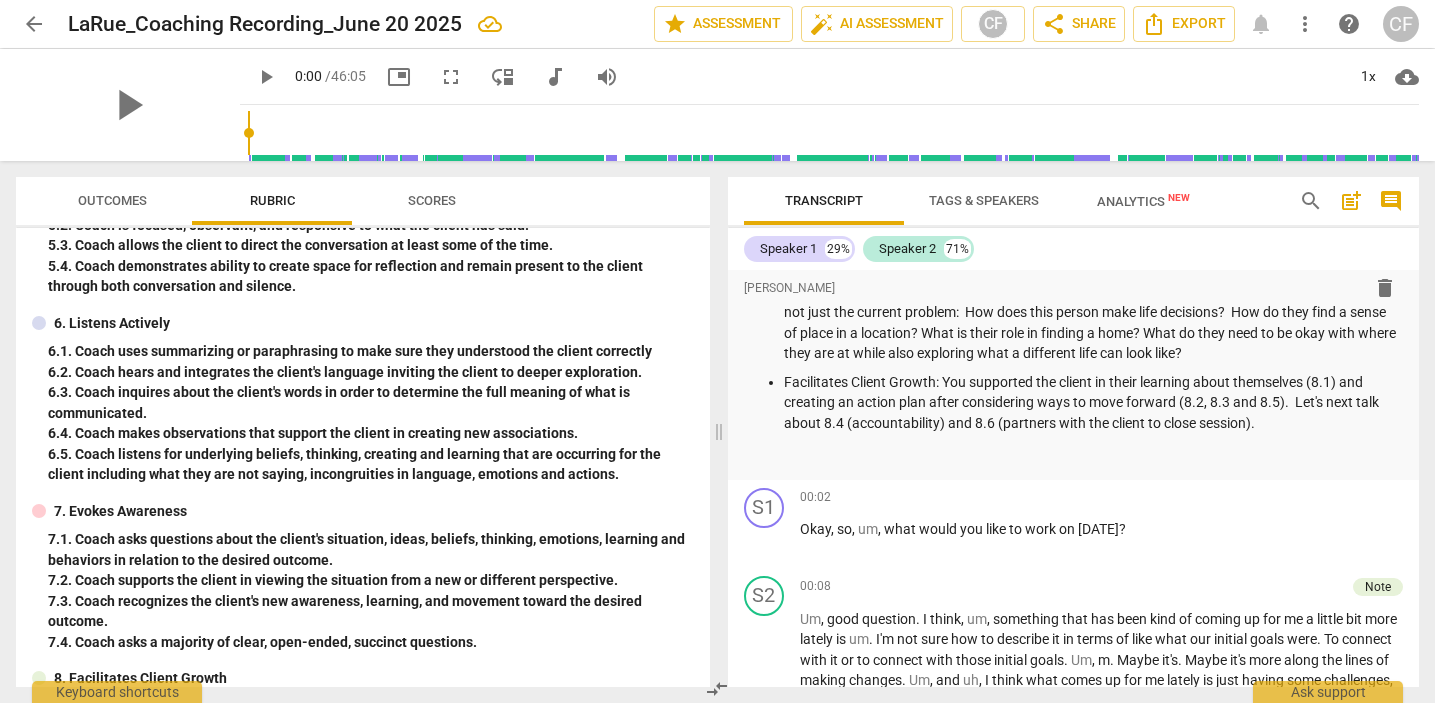 scroll, scrollTop: 737, scrollLeft: 0, axis: vertical 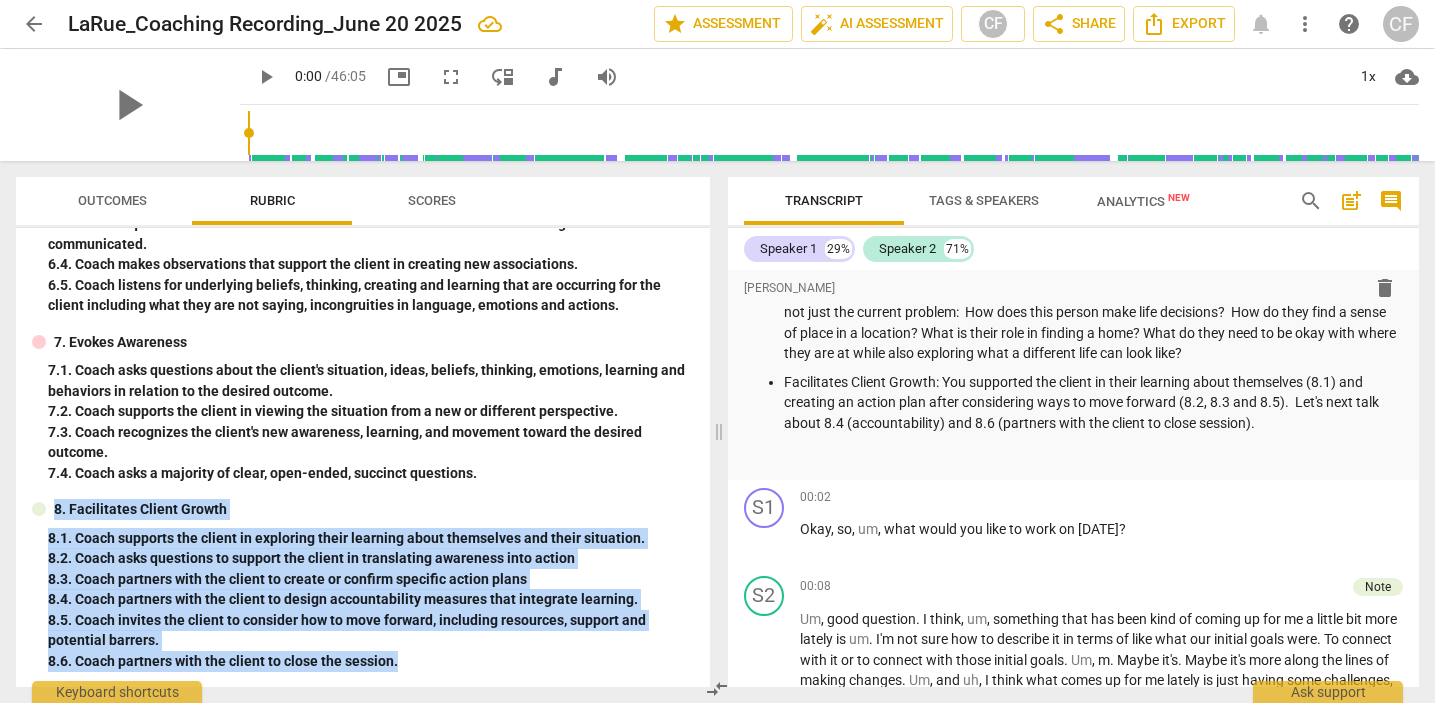 drag, startPoint x: 415, startPoint y: 658, endPoint x: 40, endPoint y: 503, distance: 405.77087 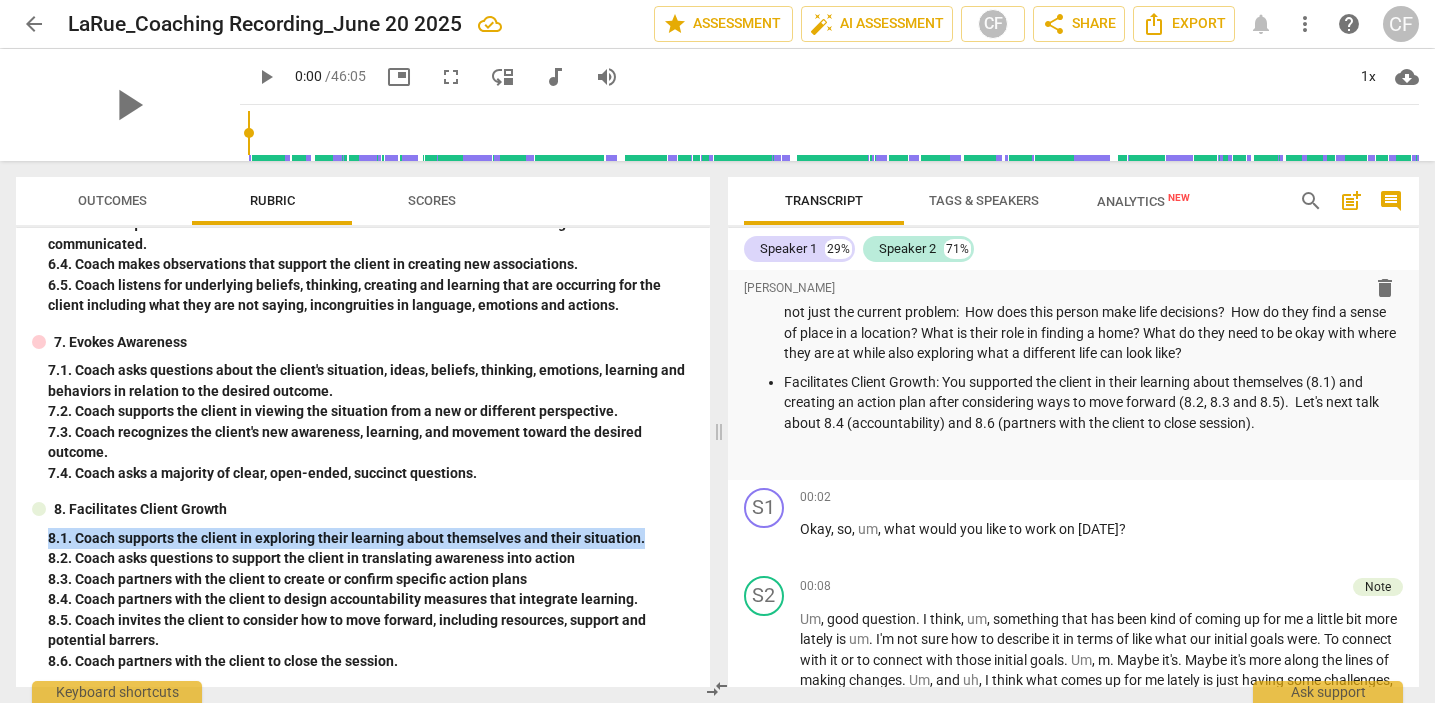 drag, startPoint x: 648, startPoint y: 544, endPoint x: 42, endPoint y: 538, distance: 606.0297 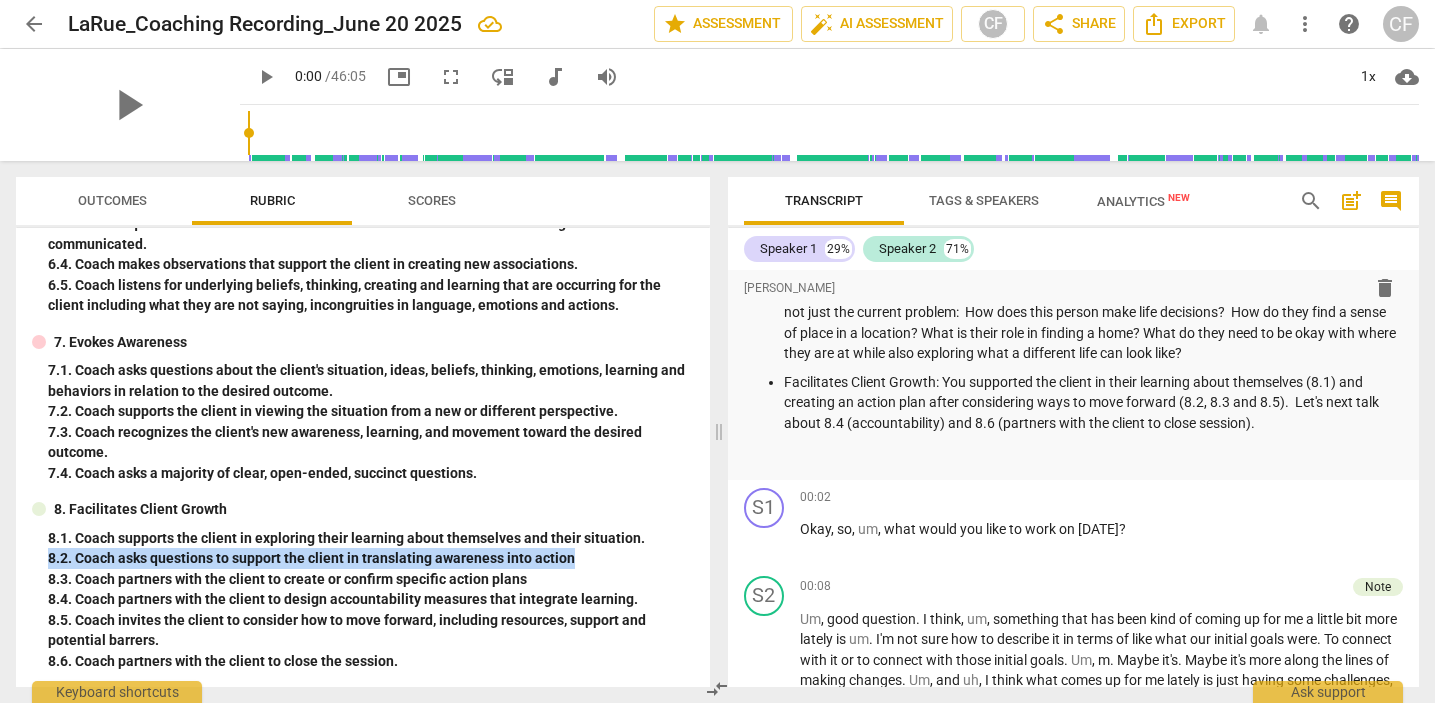 drag, startPoint x: 581, startPoint y: 562, endPoint x: 43, endPoint y: 554, distance: 538.05945 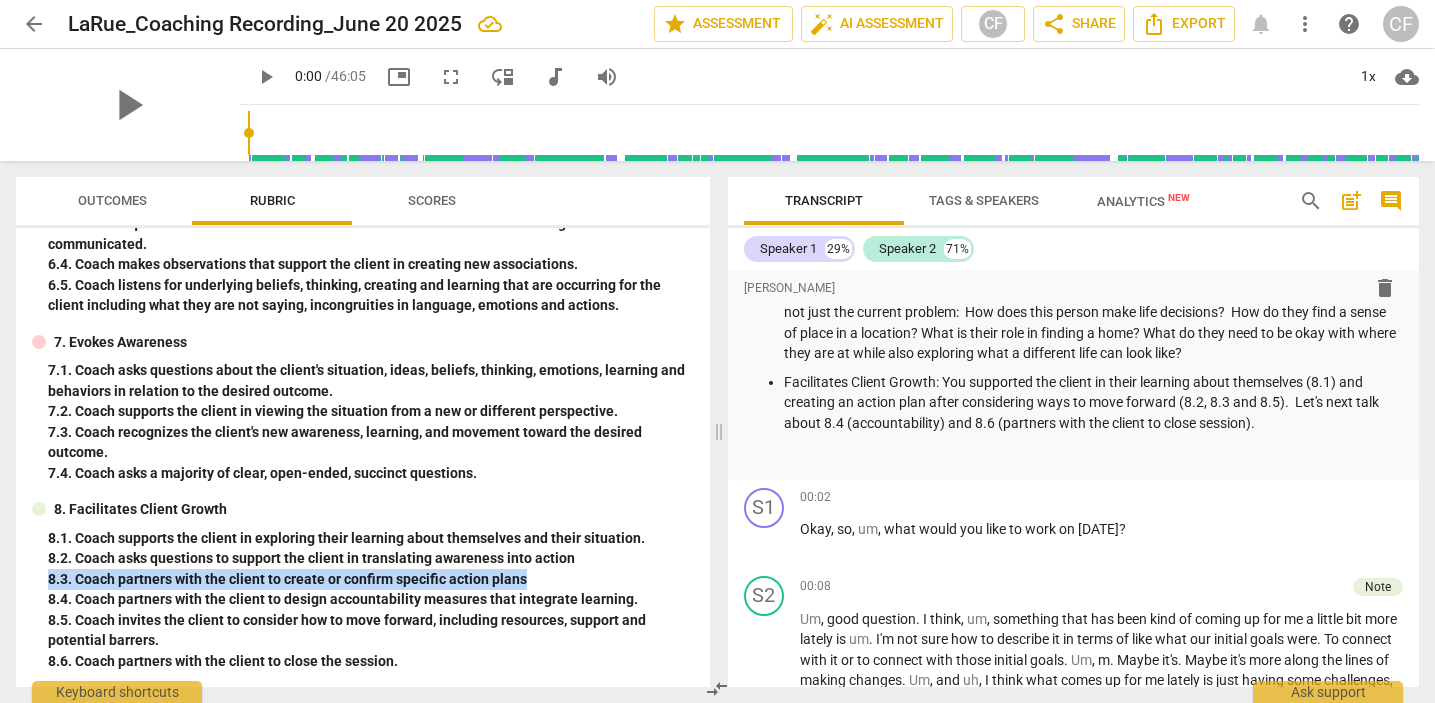 drag, startPoint x: 546, startPoint y: 576, endPoint x: 21, endPoint y: 575, distance: 525.001 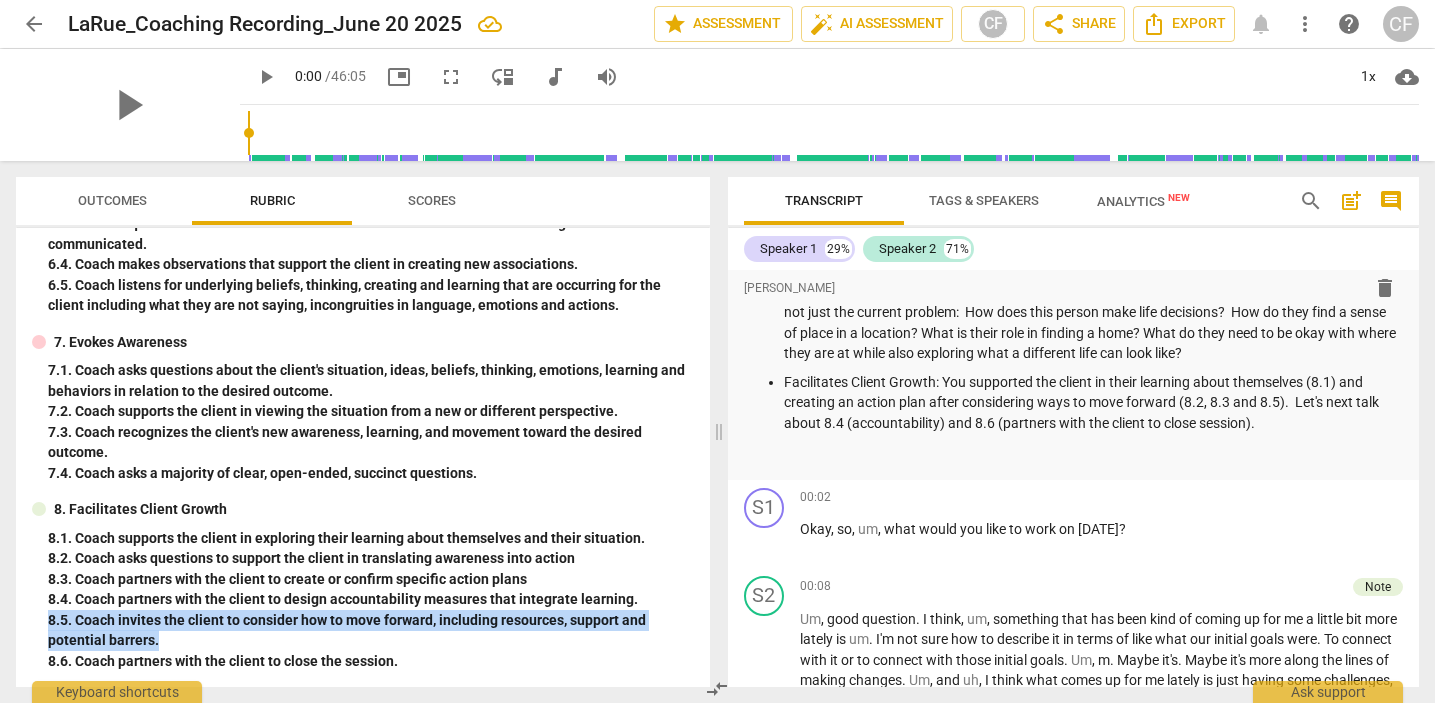 drag, startPoint x: 172, startPoint y: 641, endPoint x: 36, endPoint y: 611, distance: 139.26952 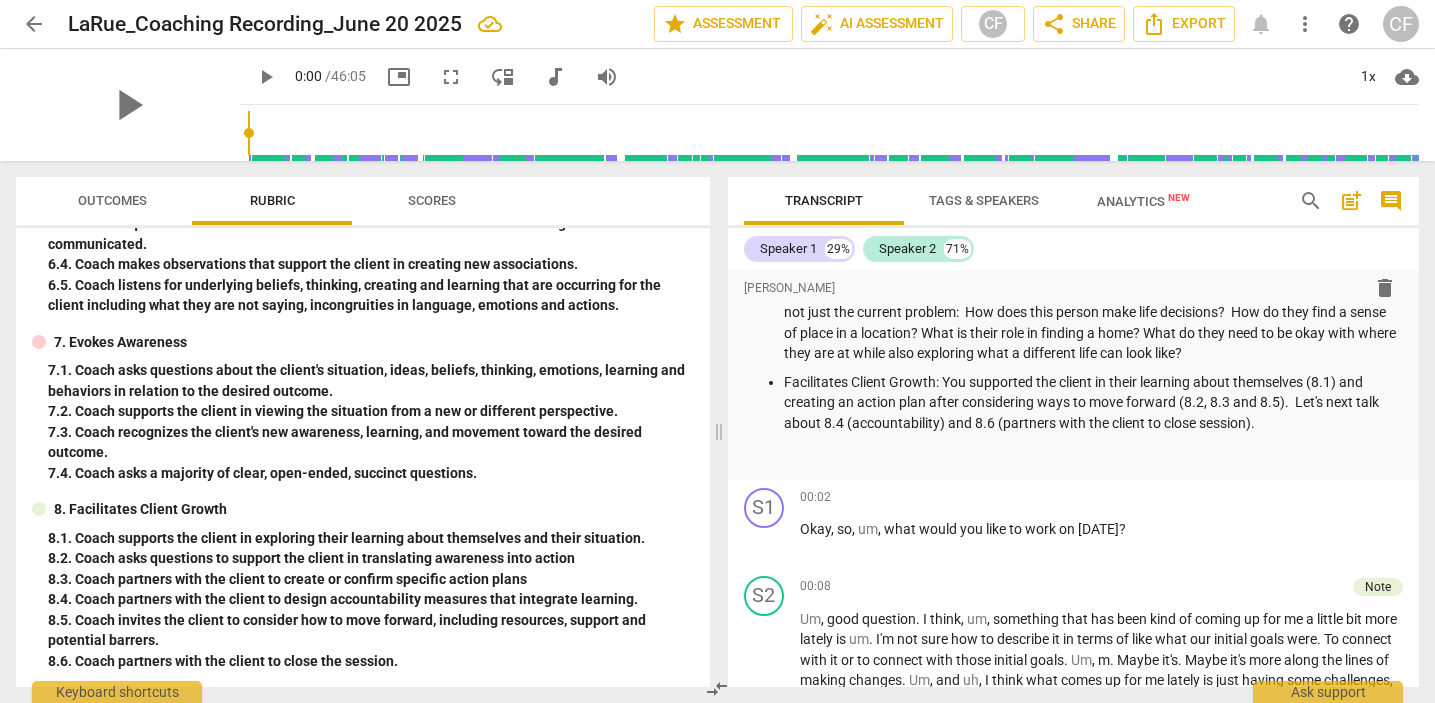 click on "8. 3. Coach partners with the client to create or confirm specific action plans" at bounding box center [371, 579] 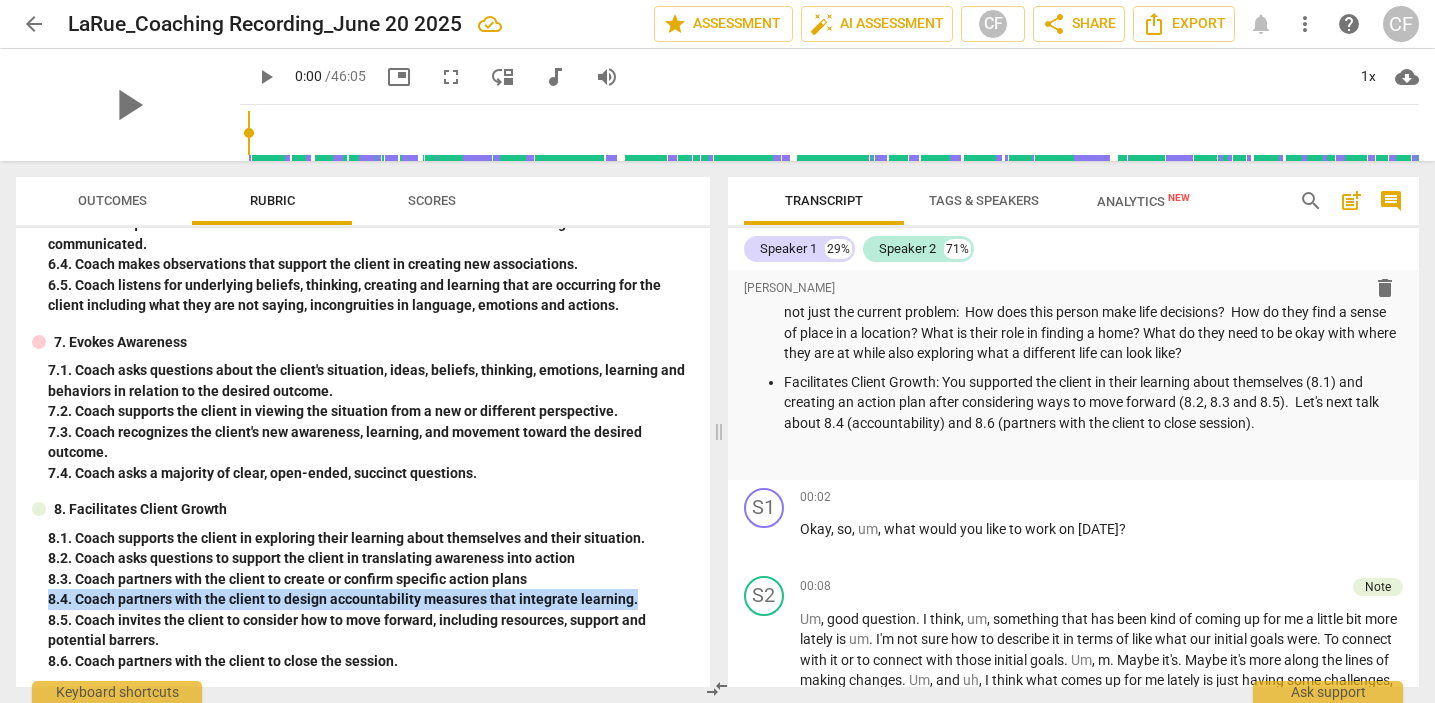 drag, startPoint x: 48, startPoint y: 599, endPoint x: 647, endPoint y: 595, distance: 599.01337 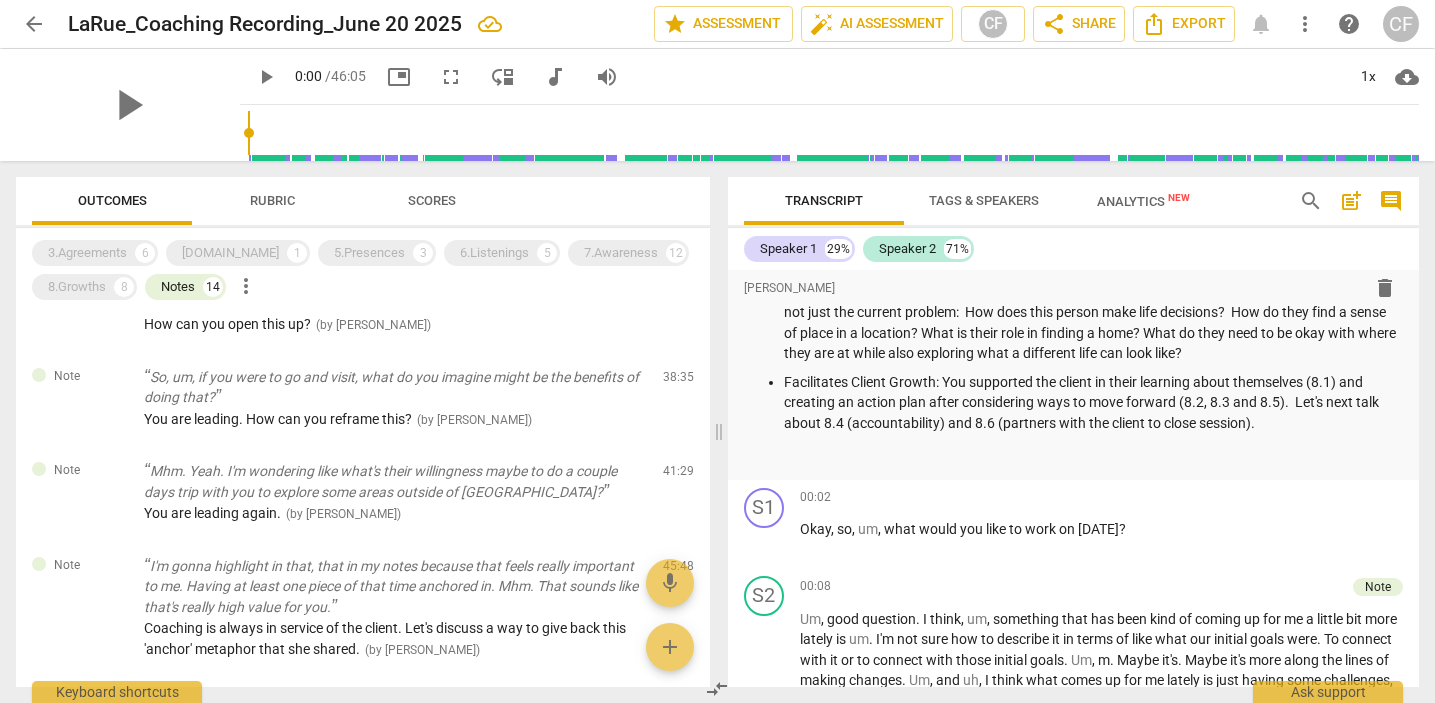 scroll, scrollTop: 1204, scrollLeft: 0, axis: vertical 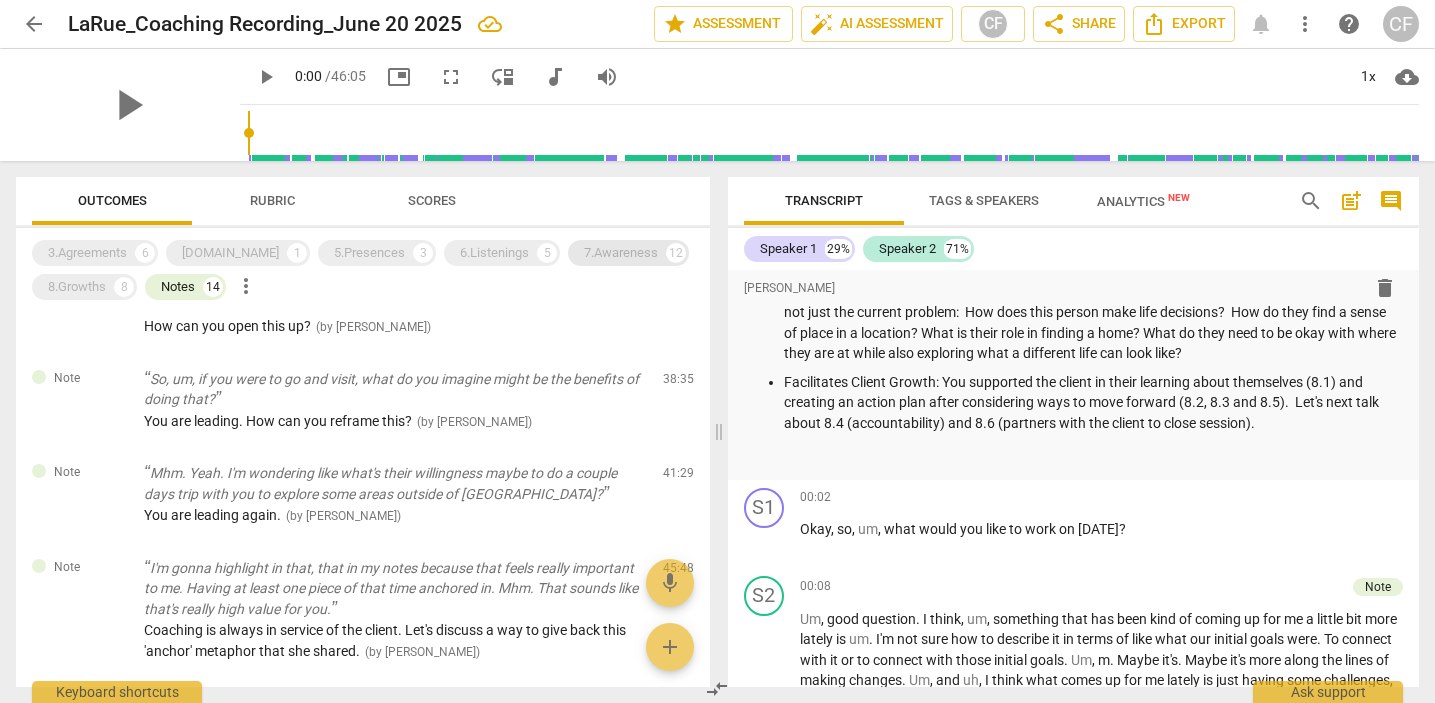 click on "7.Awareness 12" at bounding box center [628, 253] 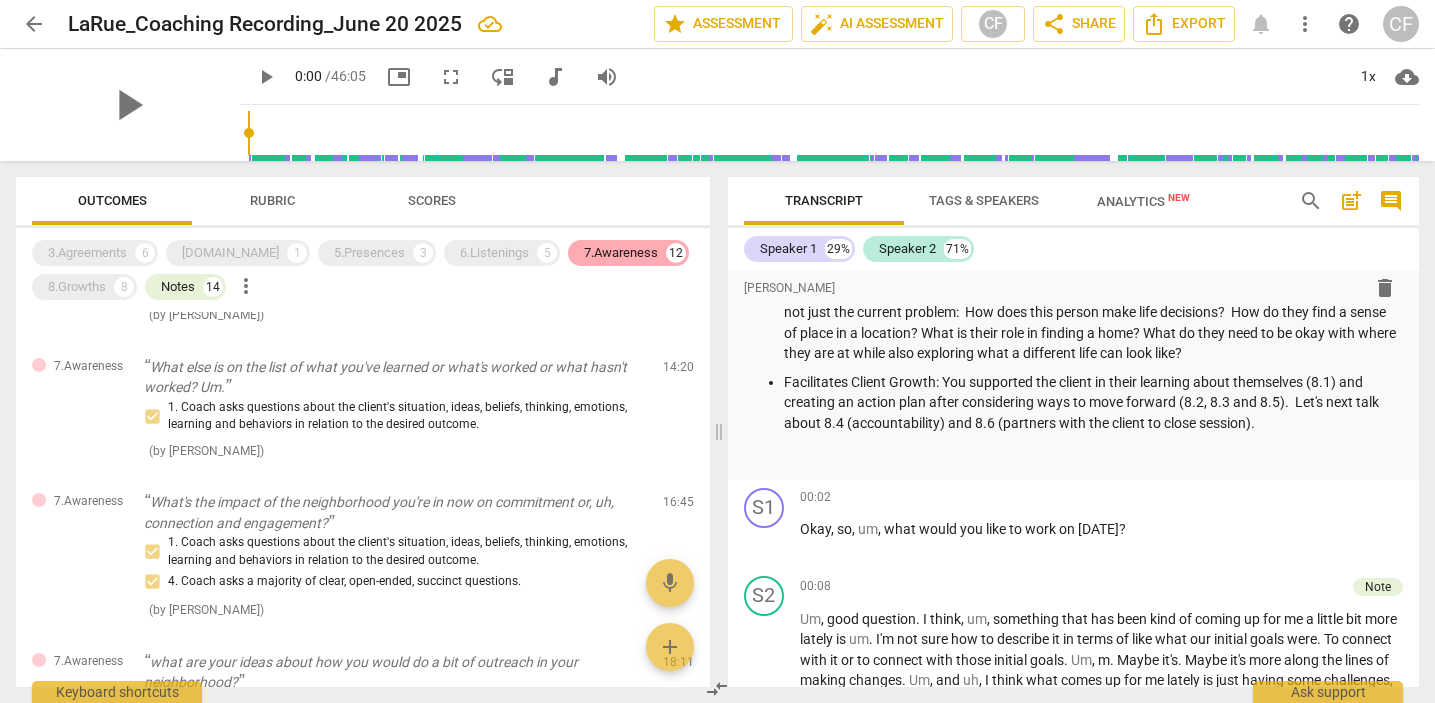 scroll, scrollTop: 2815, scrollLeft: 0, axis: vertical 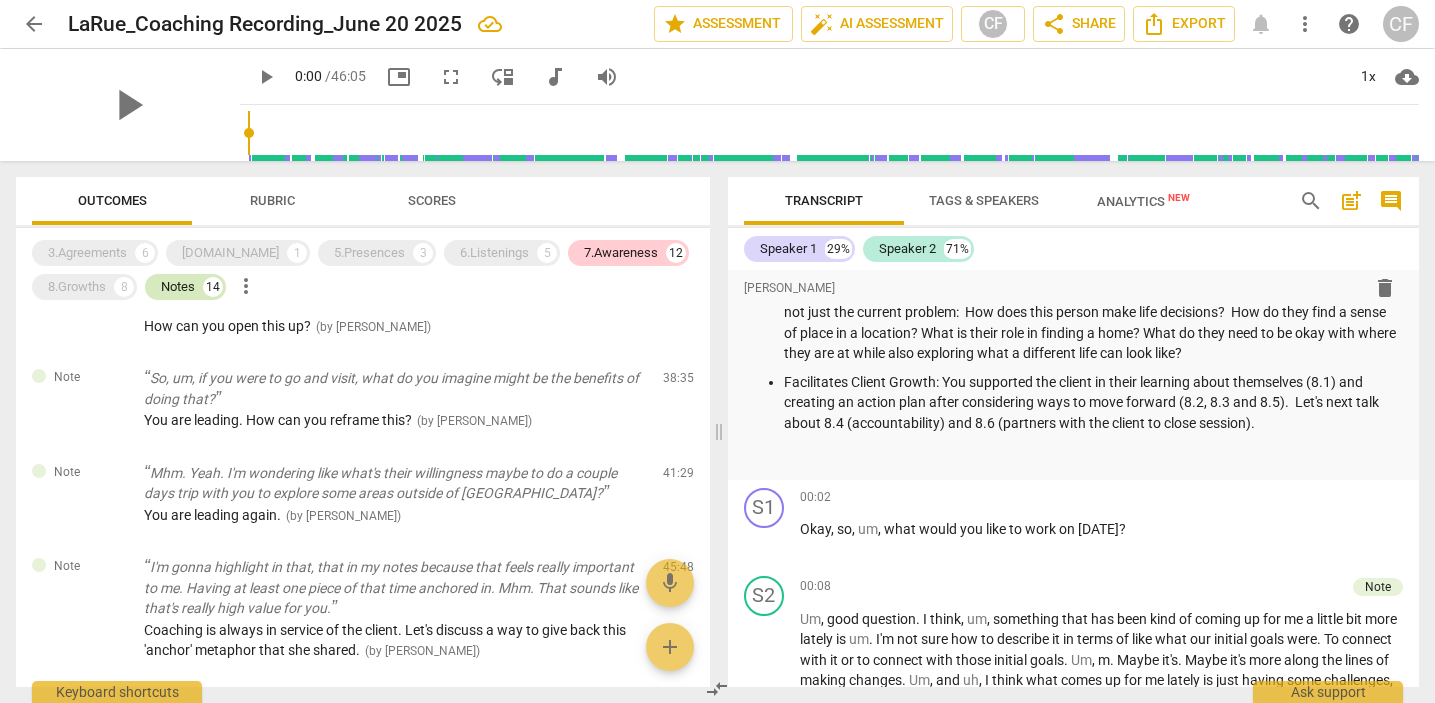 click on "Notes" at bounding box center [178, 287] 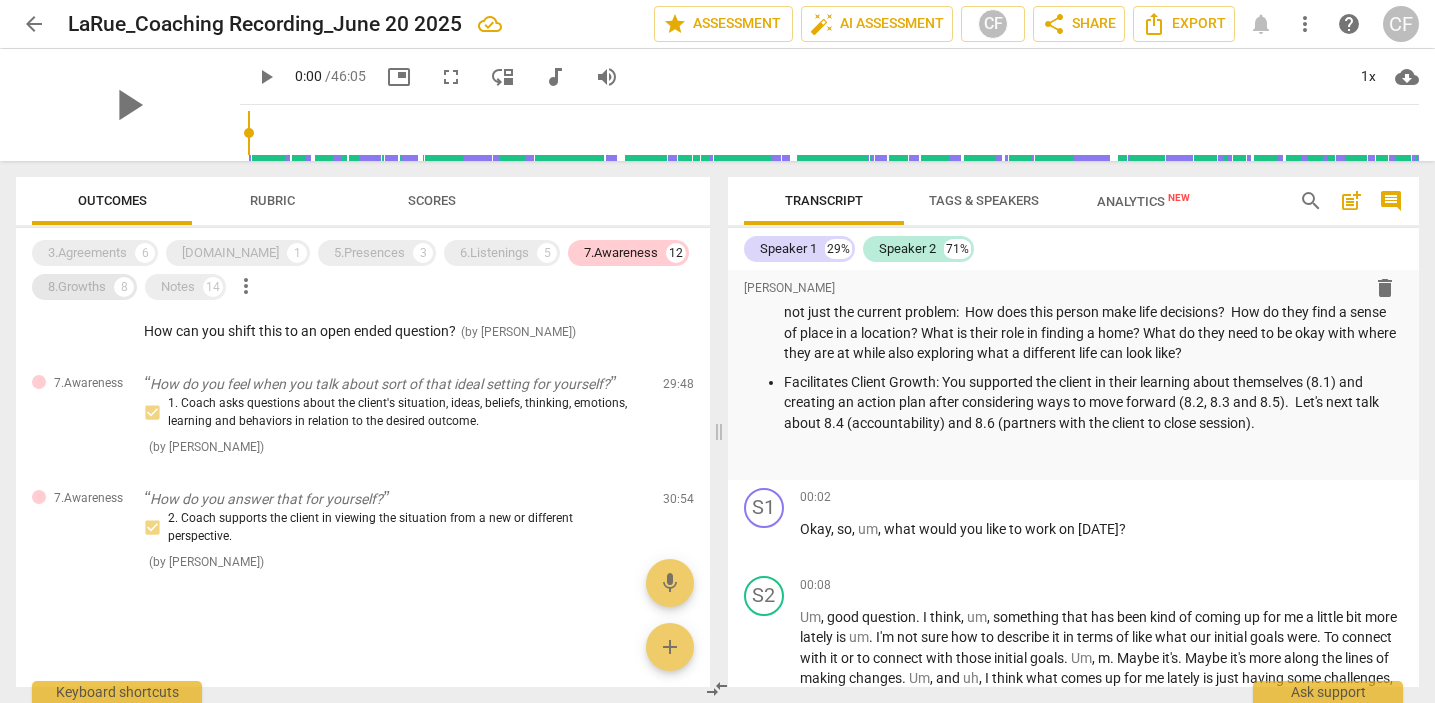 click on "8.Growths" at bounding box center [77, 287] 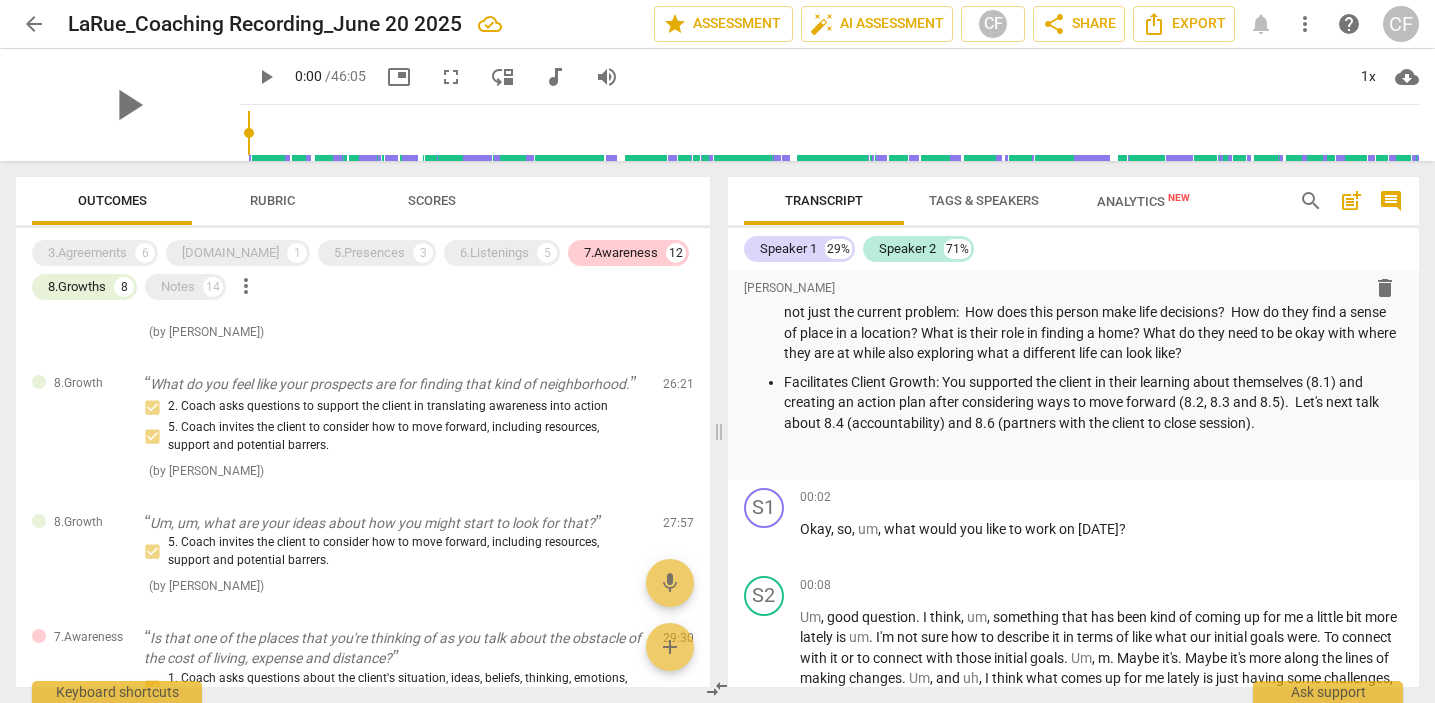 scroll, scrollTop: 1725, scrollLeft: 0, axis: vertical 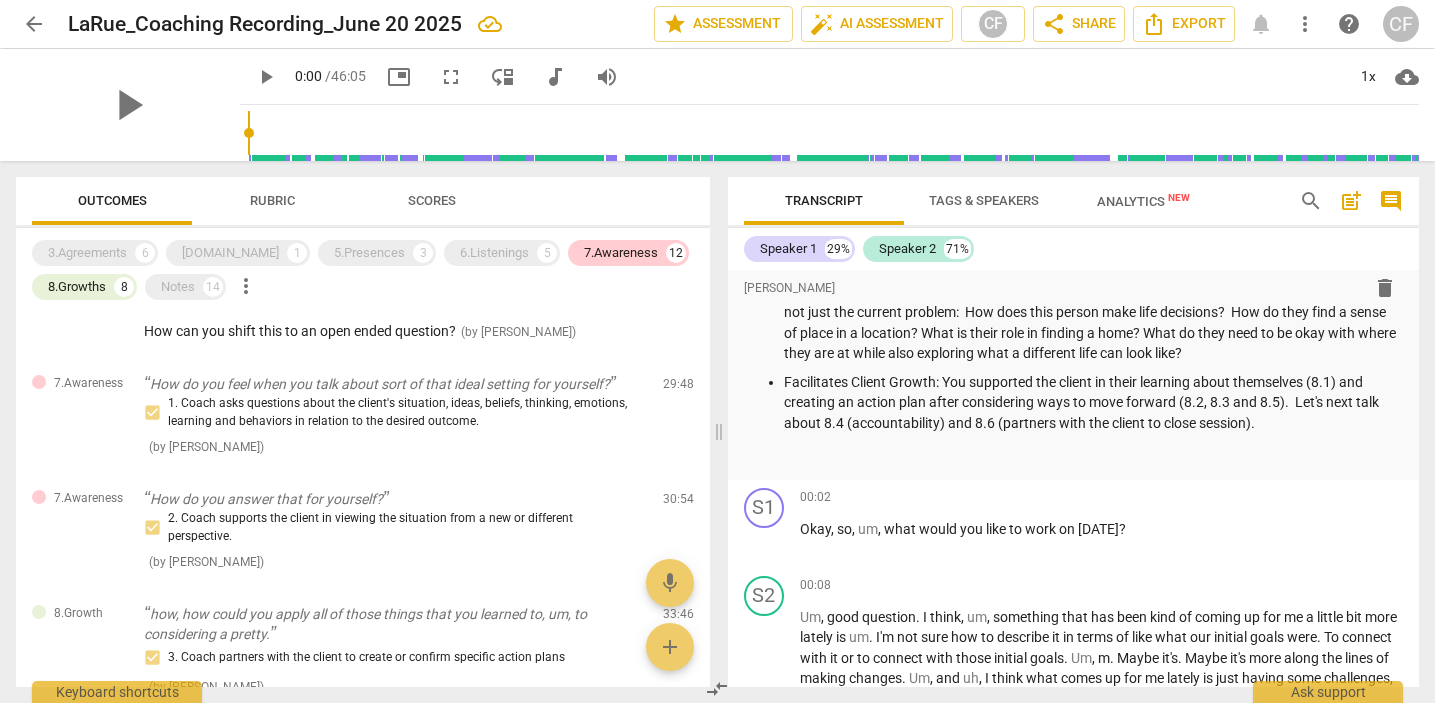 click on "7.Awareness" at bounding box center [621, 253] 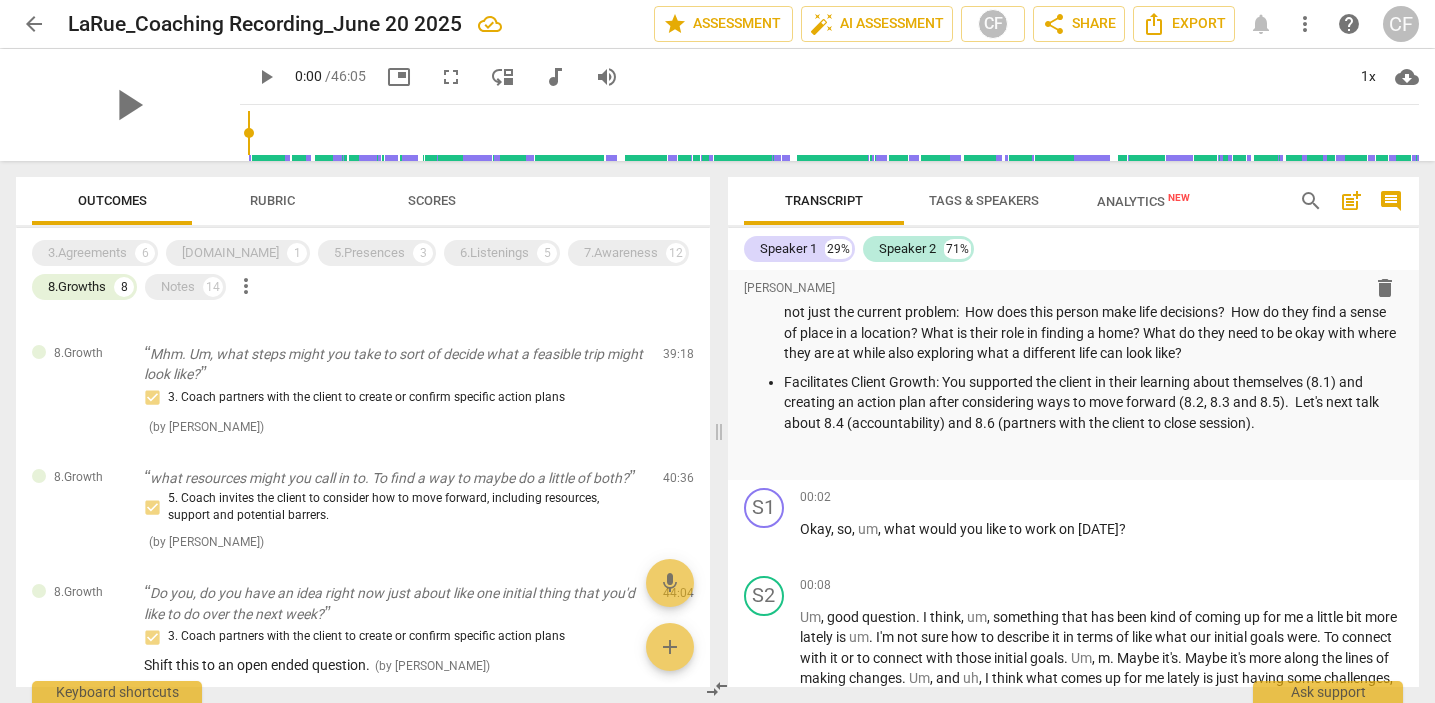 scroll, scrollTop: 783, scrollLeft: 0, axis: vertical 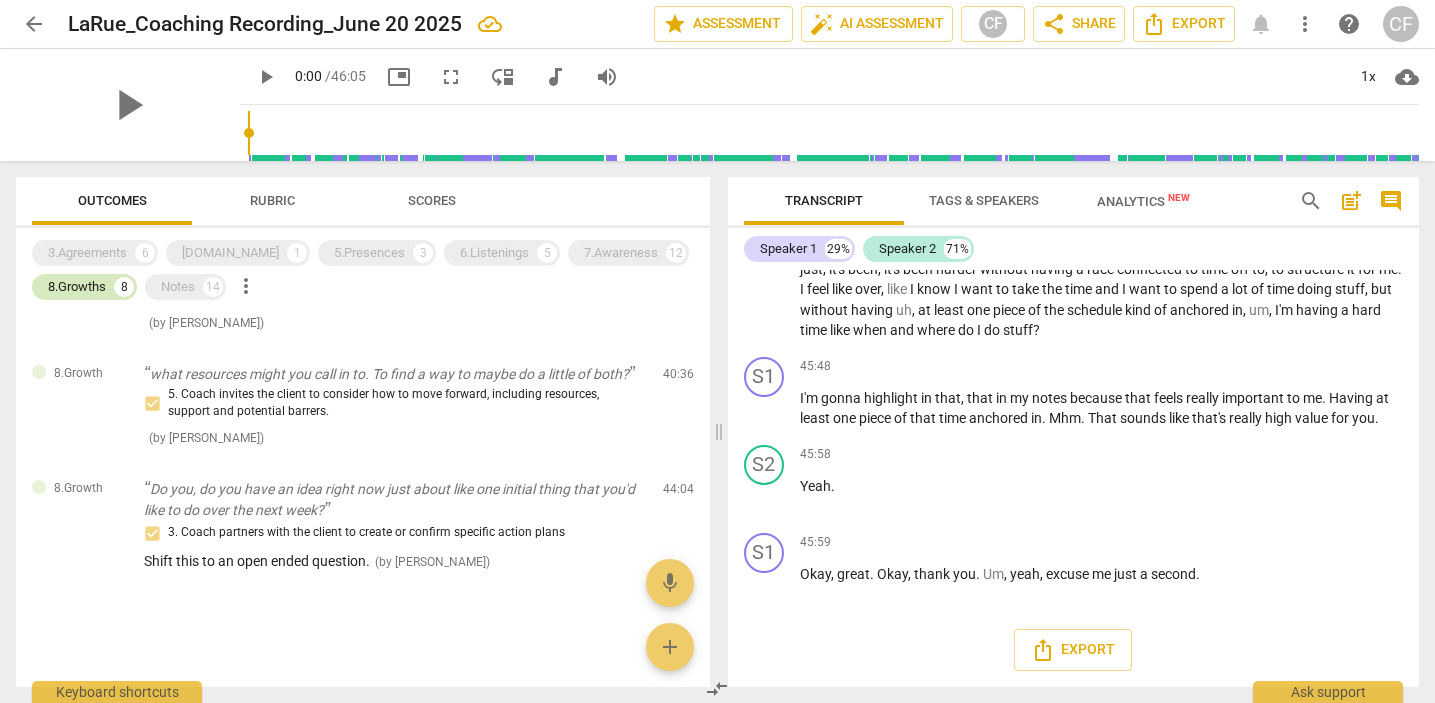 click on "8.Growths" at bounding box center (77, 287) 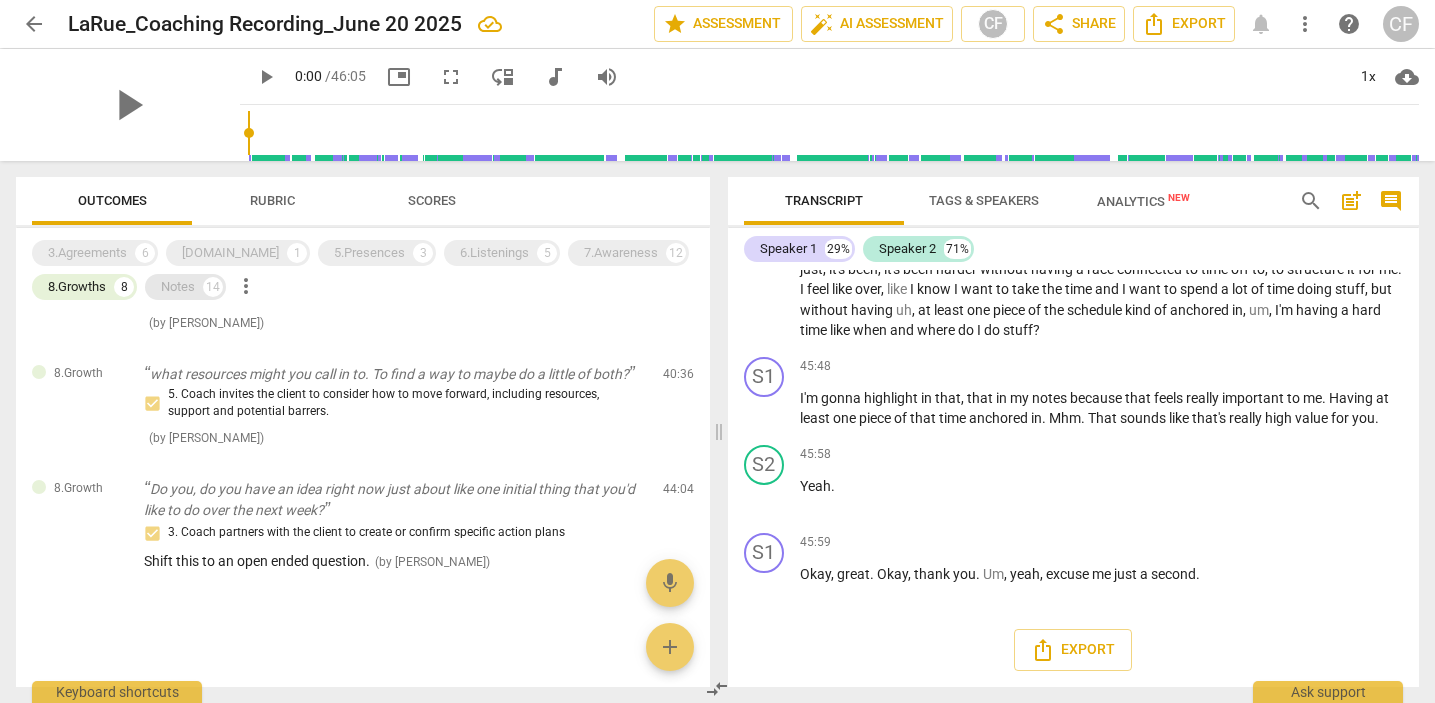 click on "Notes" at bounding box center (178, 287) 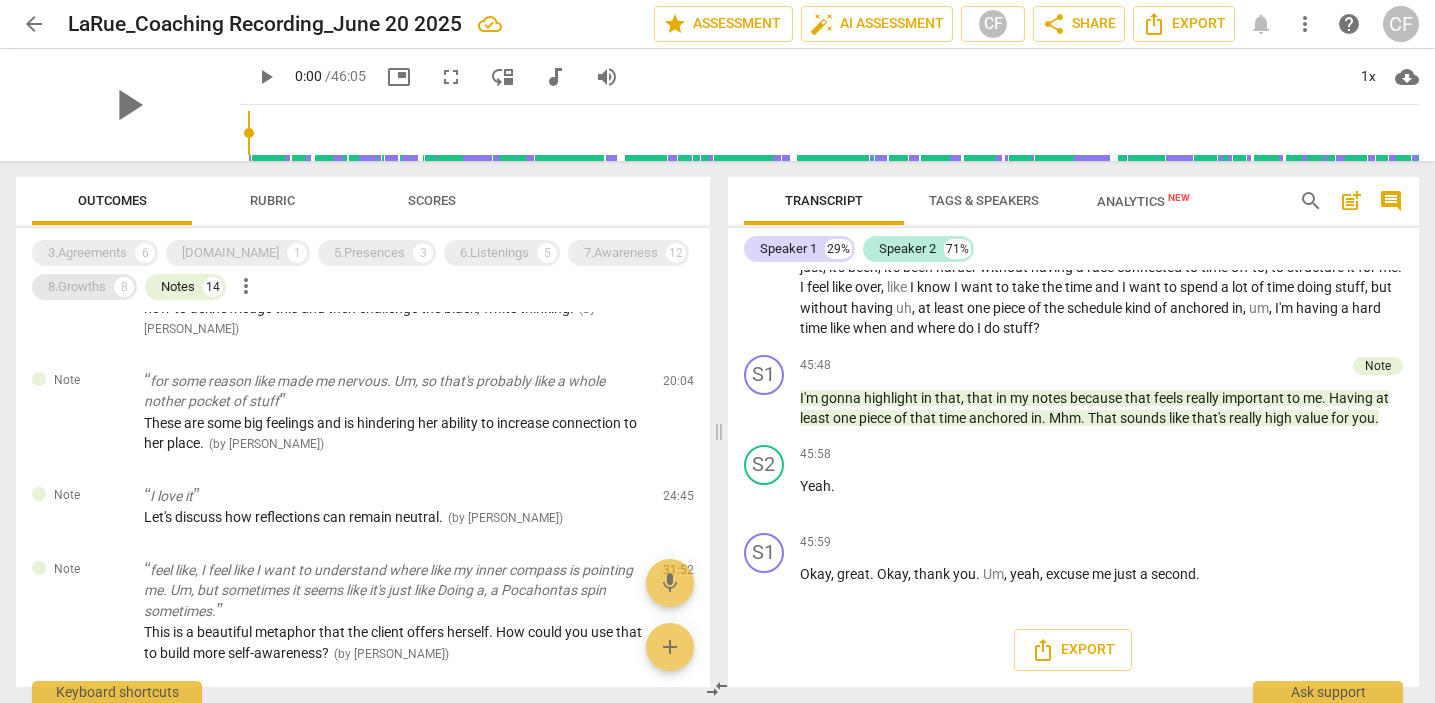scroll, scrollTop: 1209, scrollLeft: 0, axis: vertical 